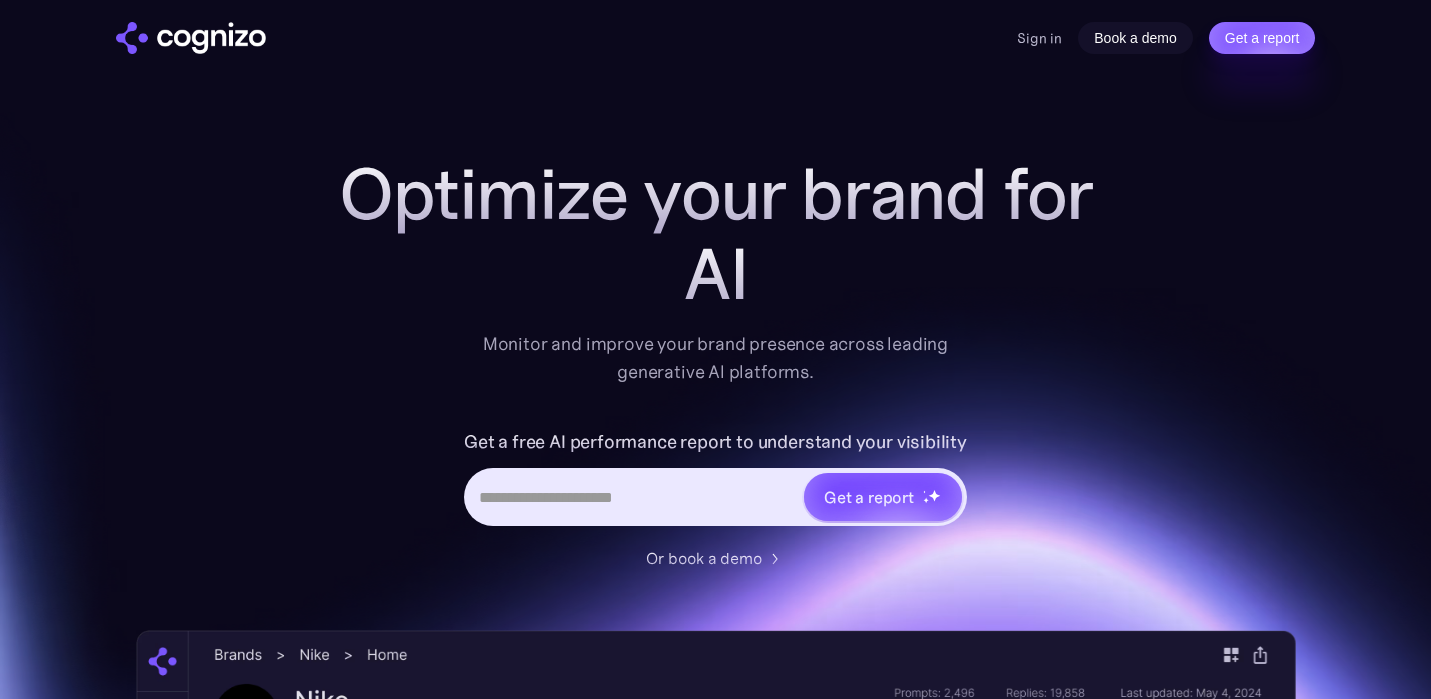 scroll, scrollTop: 0, scrollLeft: 0, axis: both 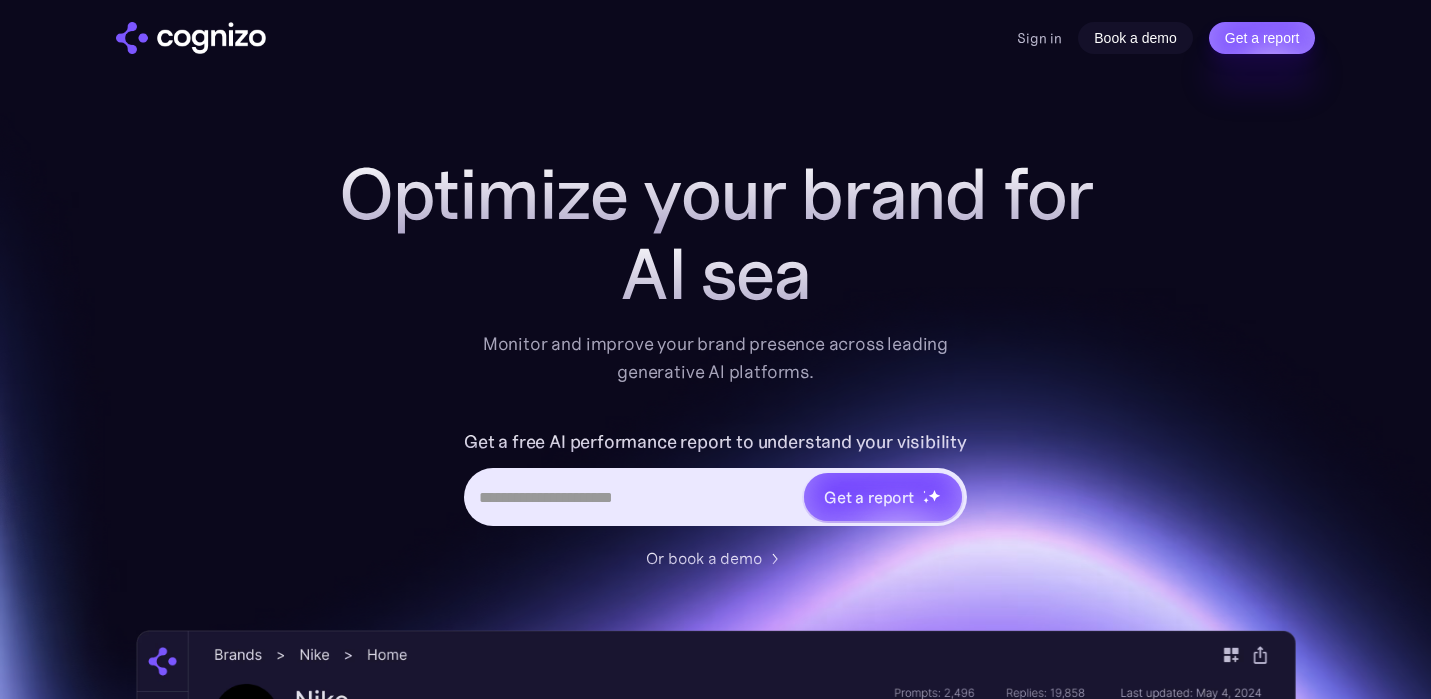 click on "Book a demo" at bounding box center [1135, 38] 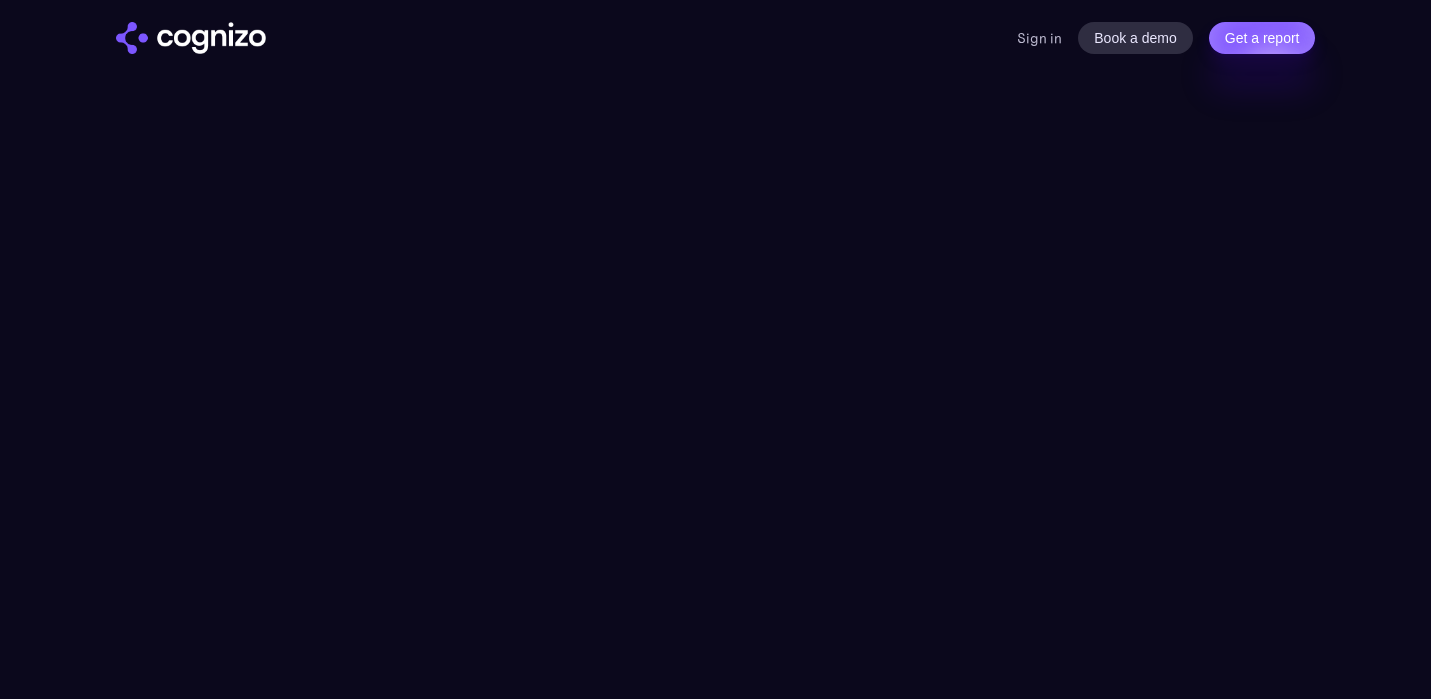 scroll, scrollTop: 0, scrollLeft: 0, axis: both 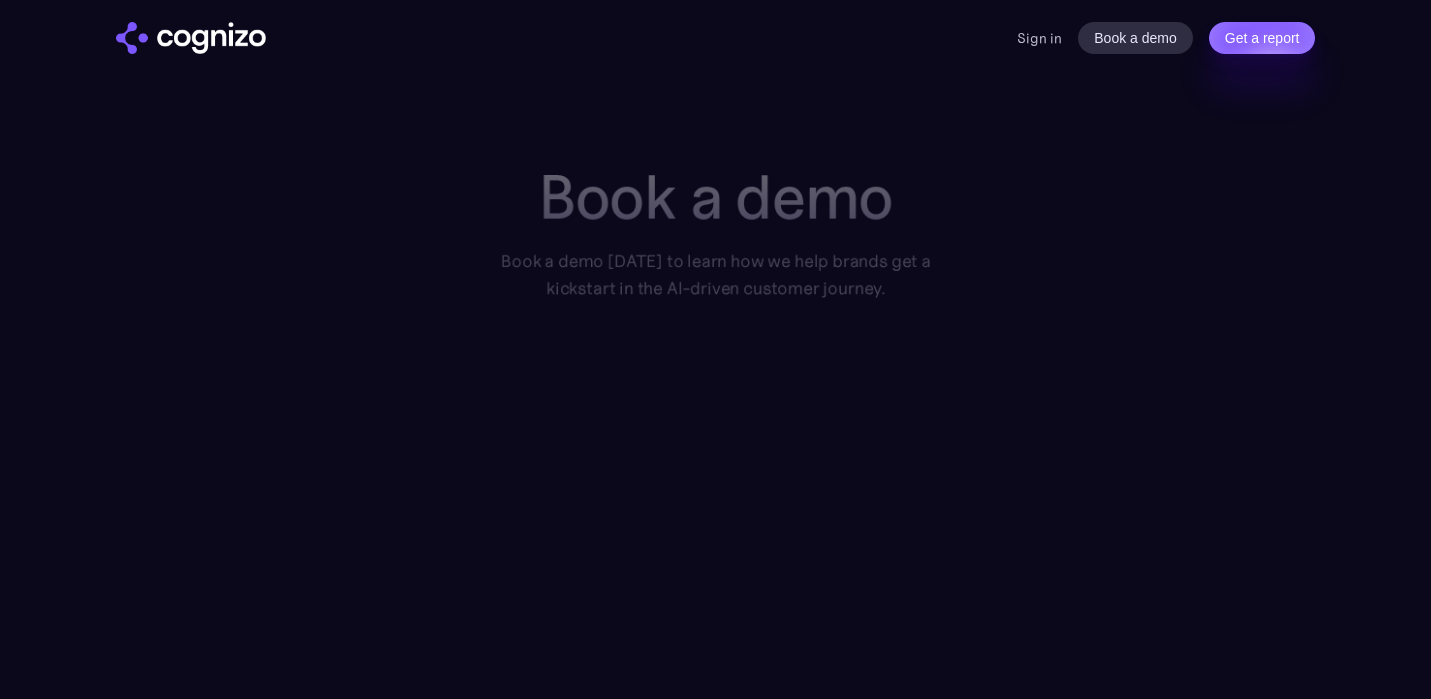 click on "Sign in Book a demo Get a report" at bounding box center [1166, 38] 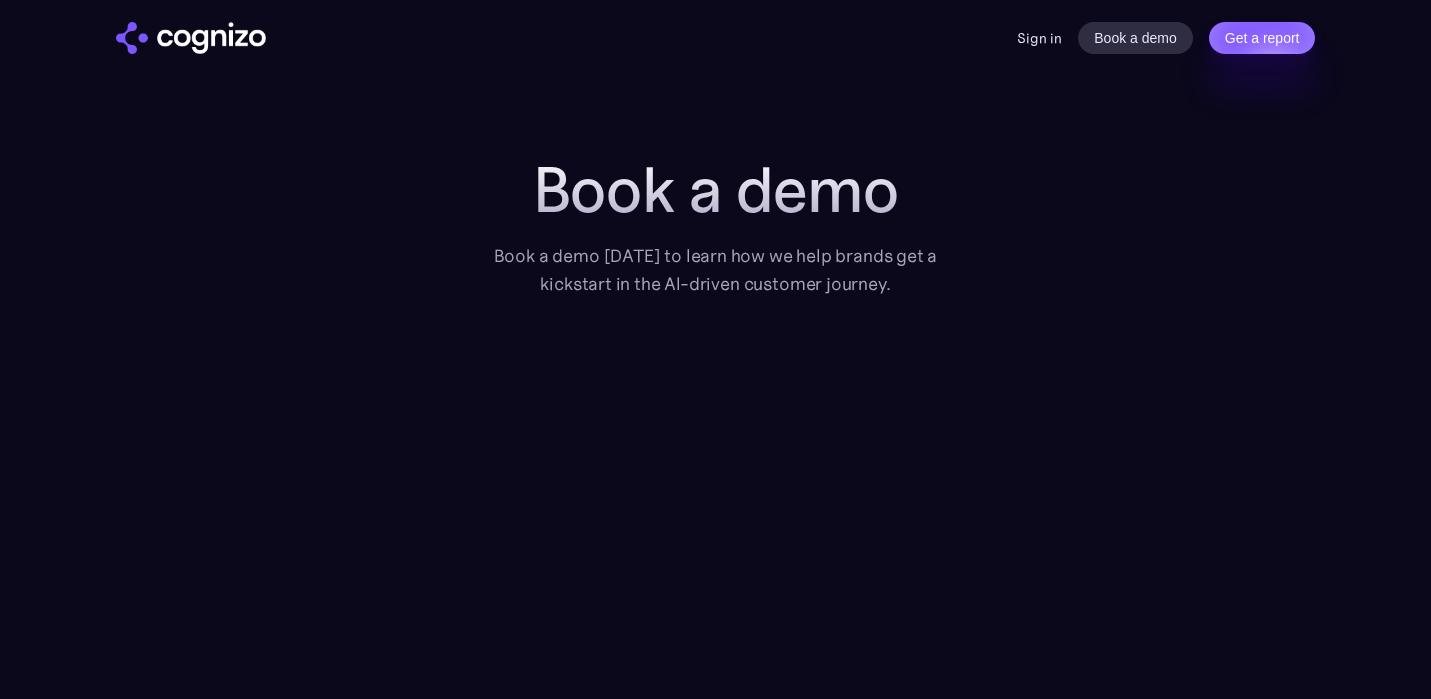click on "Sign in" at bounding box center (1039, 38) 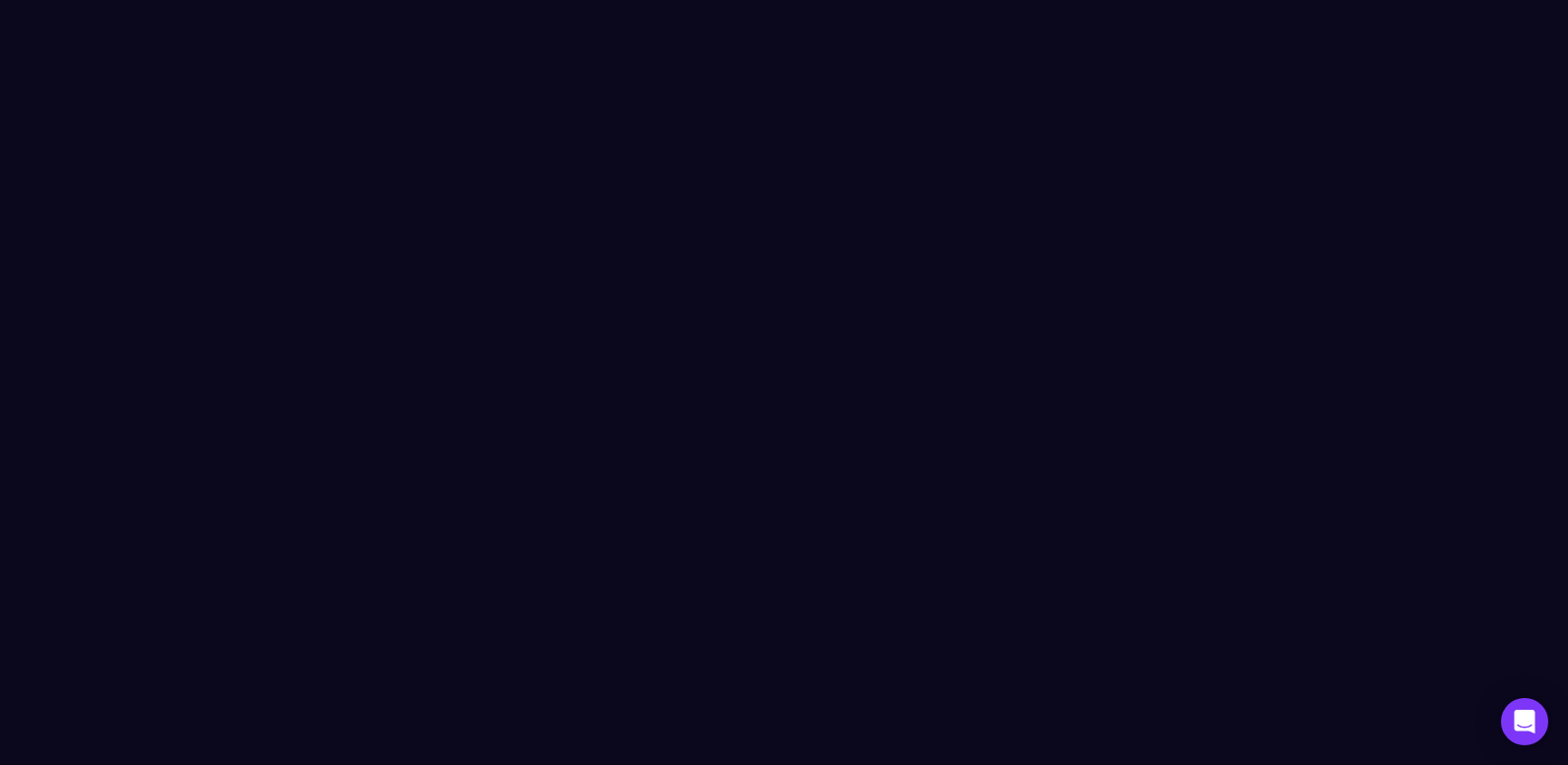 scroll, scrollTop: 0, scrollLeft: 0, axis: both 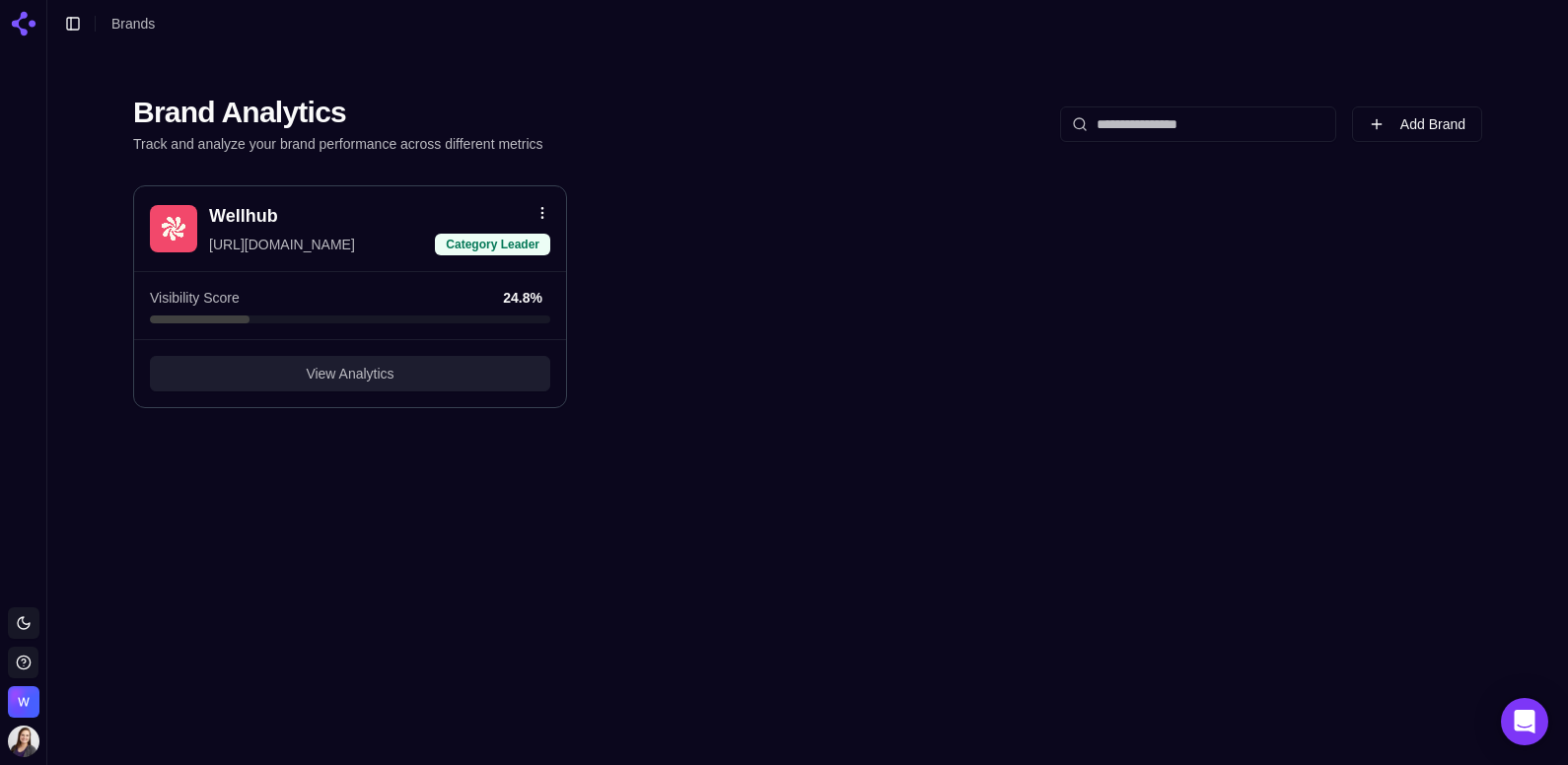click on "View Analytics" at bounding box center [349, 374] 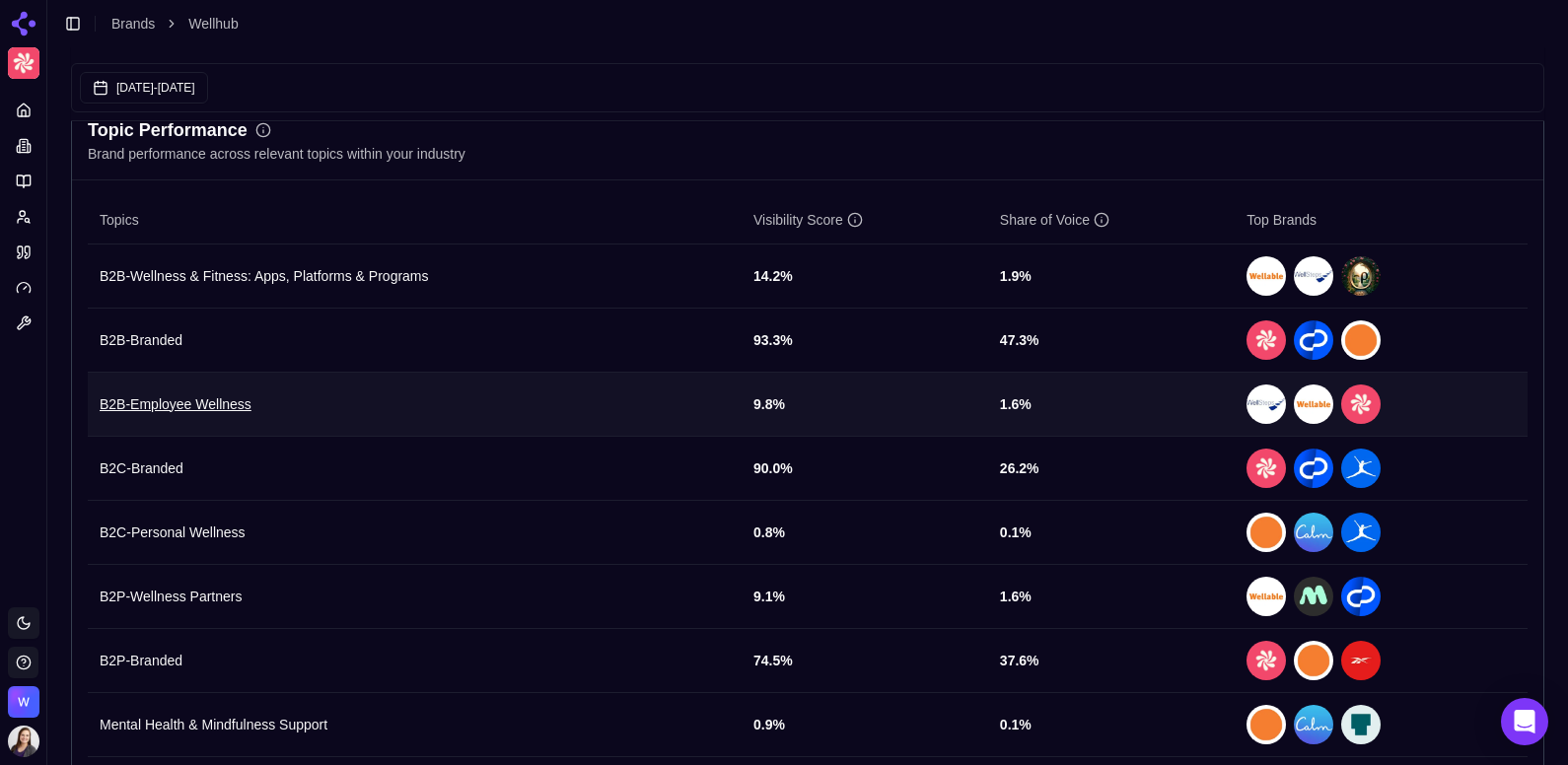 scroll, scrollTop: 764, scrollLeft: 0, axis: vertical 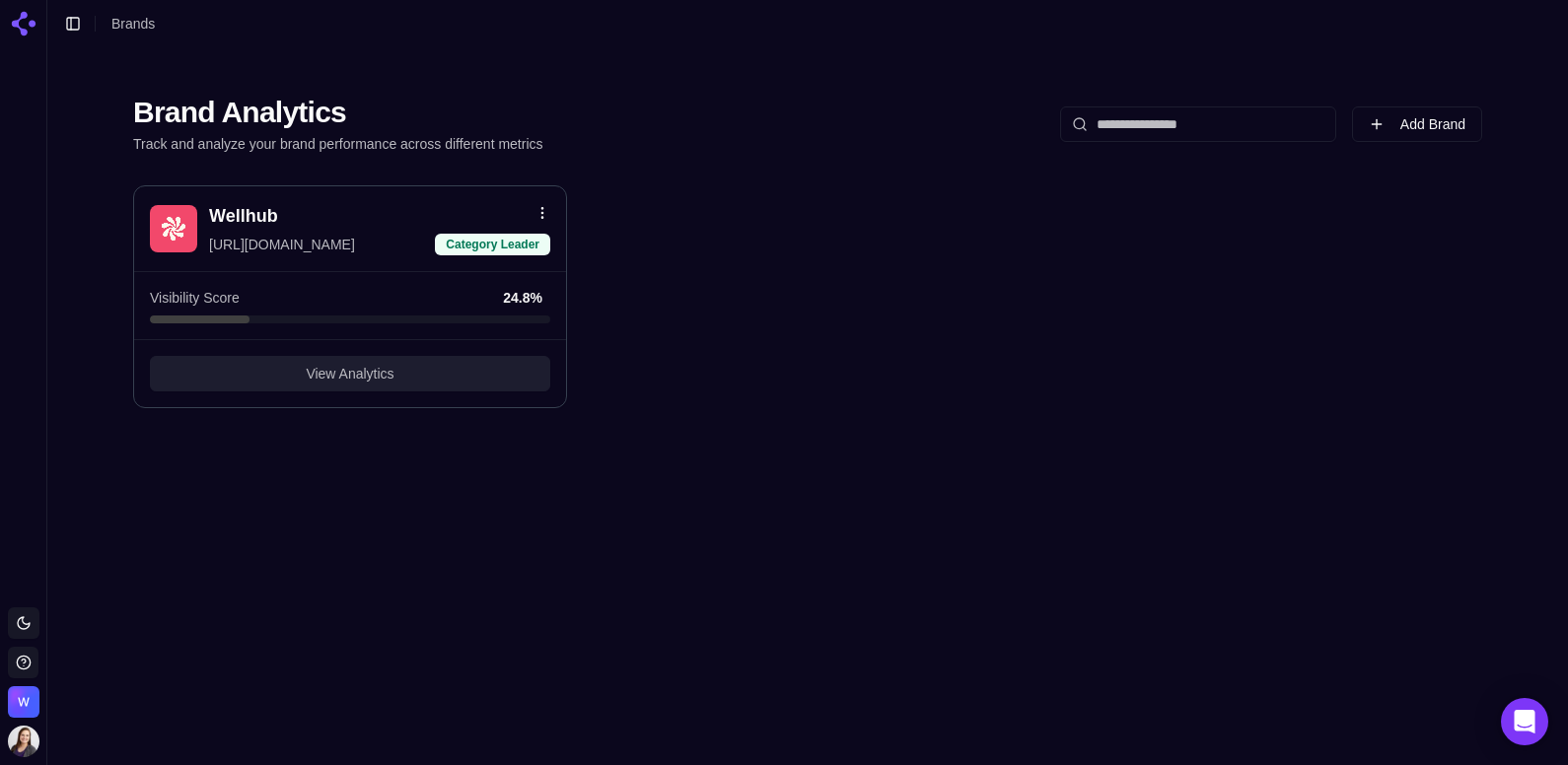 click on "View Analytics" at bounding box center [349, 374] 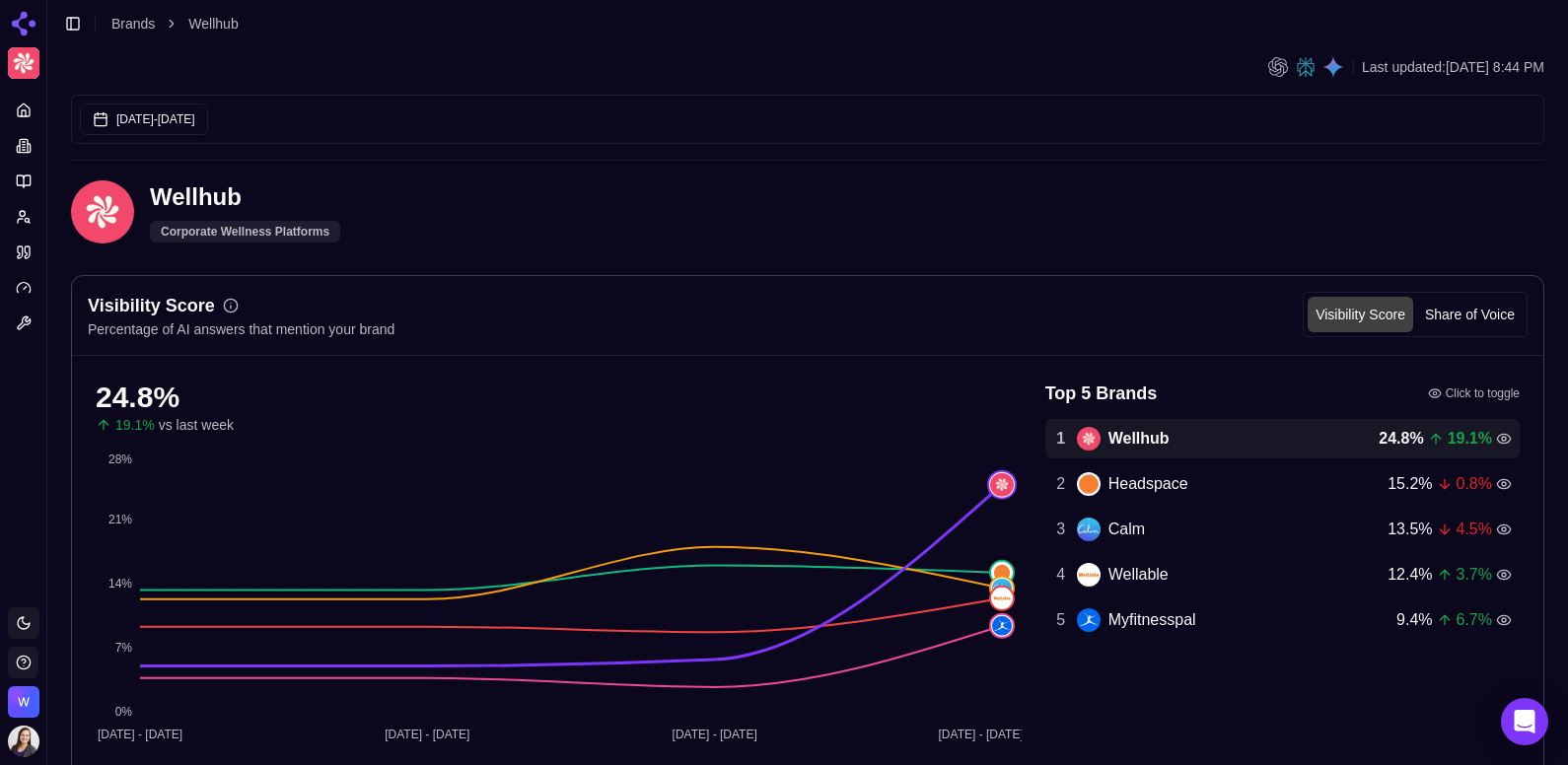 scroll, scrollTop: 0, scrollLeft: 0, axis: both 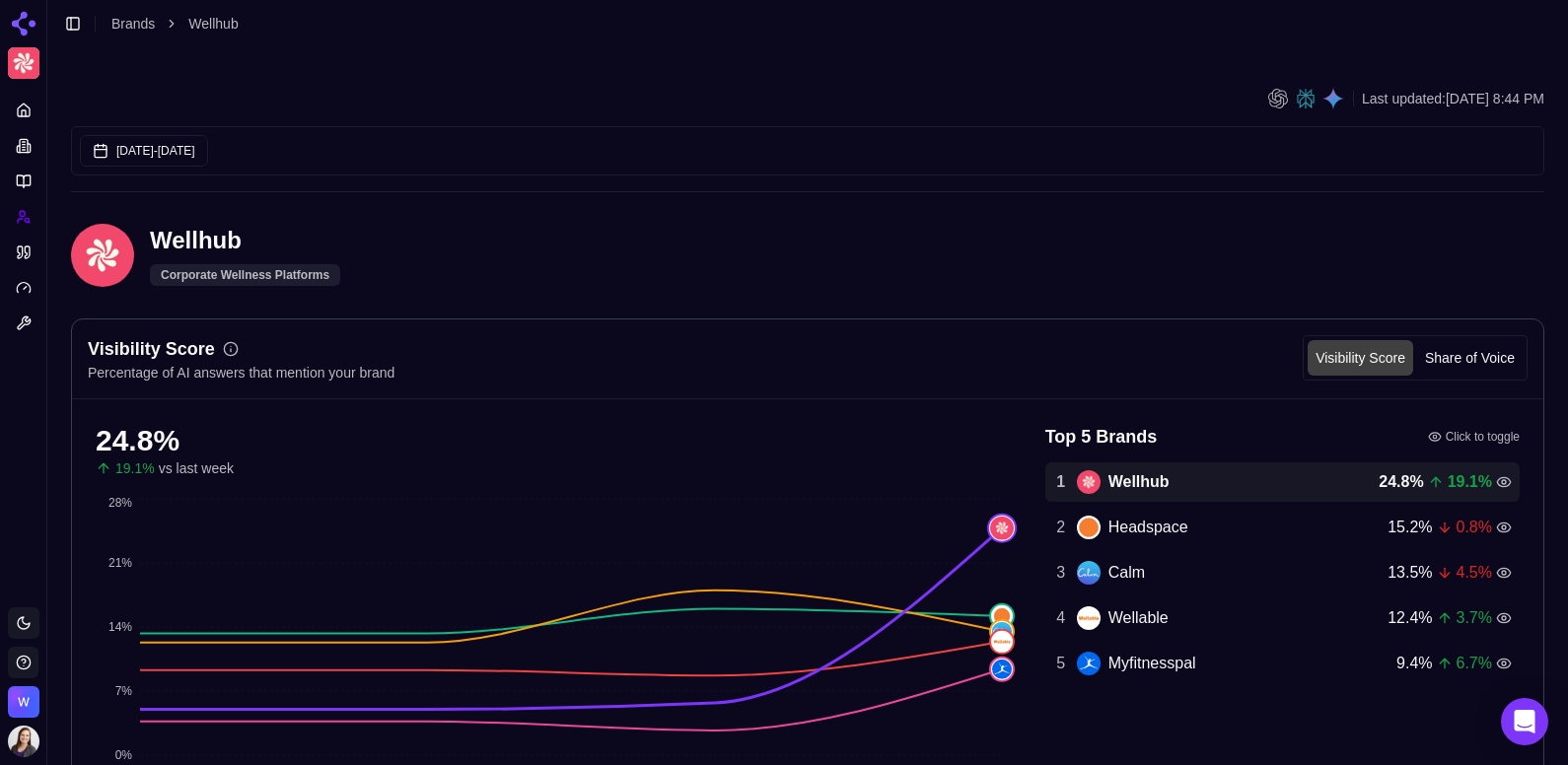 click 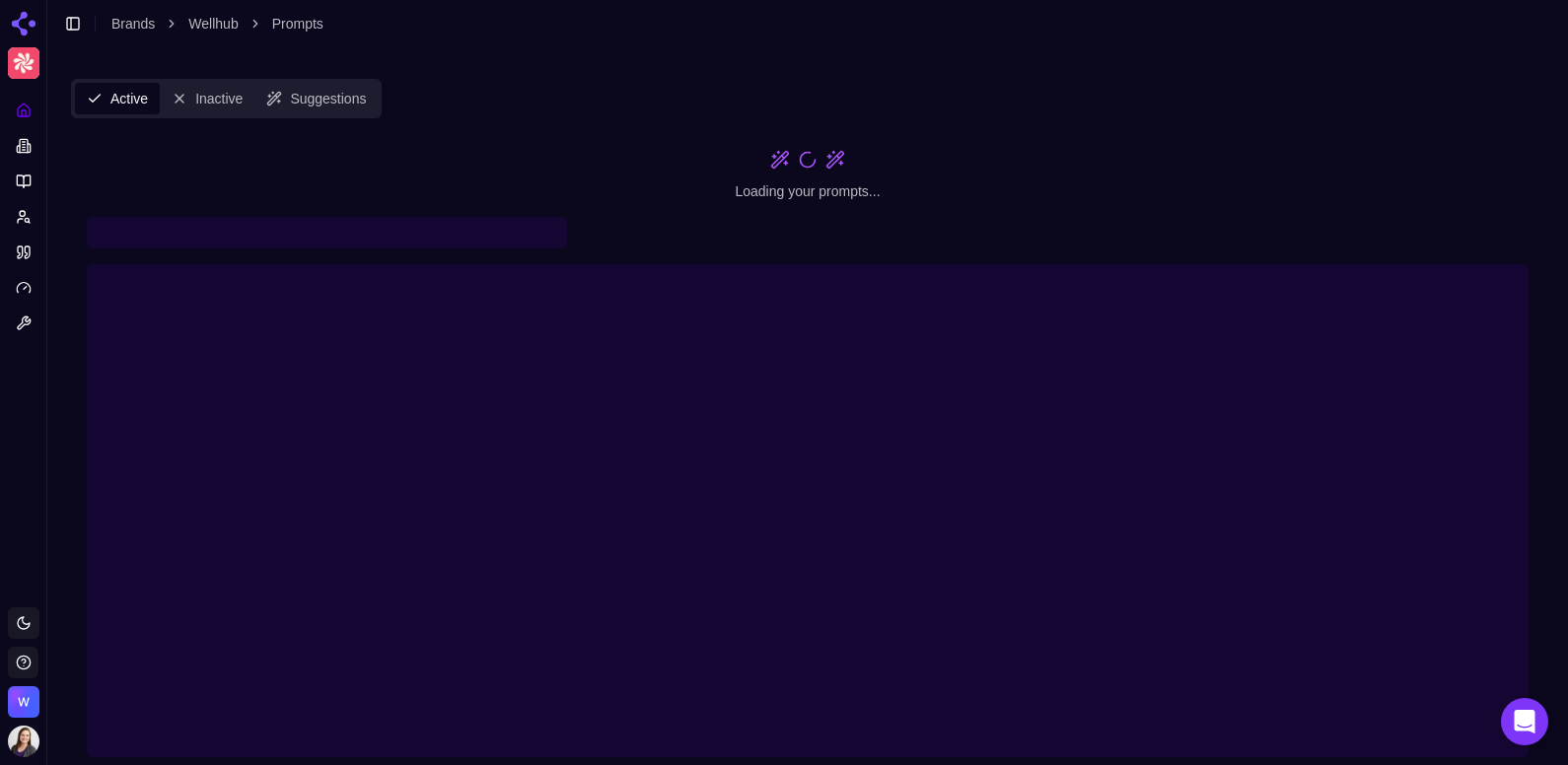 click 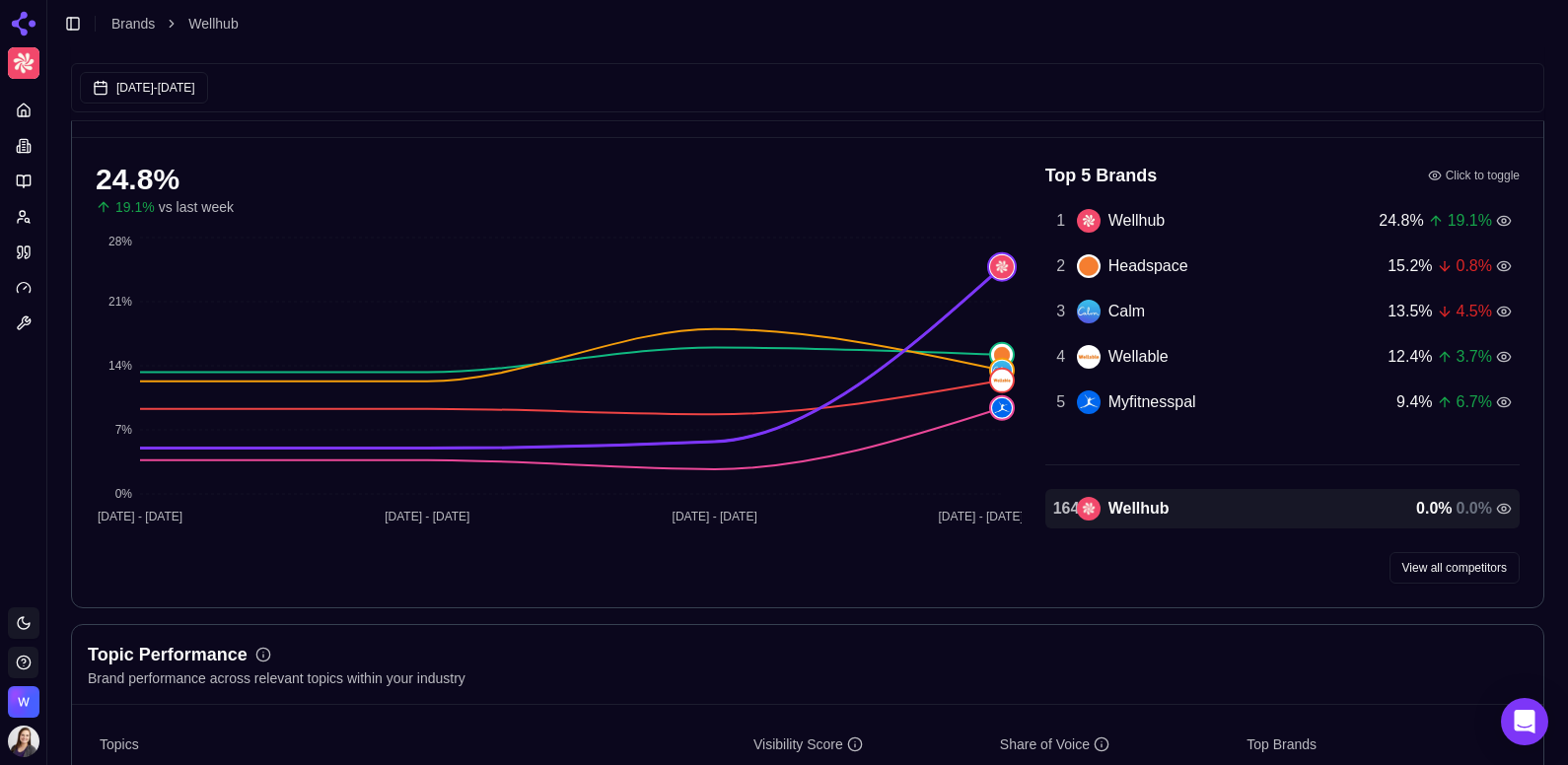 scroll, scrollTop: 0, scrollLeft: 0, axis: both 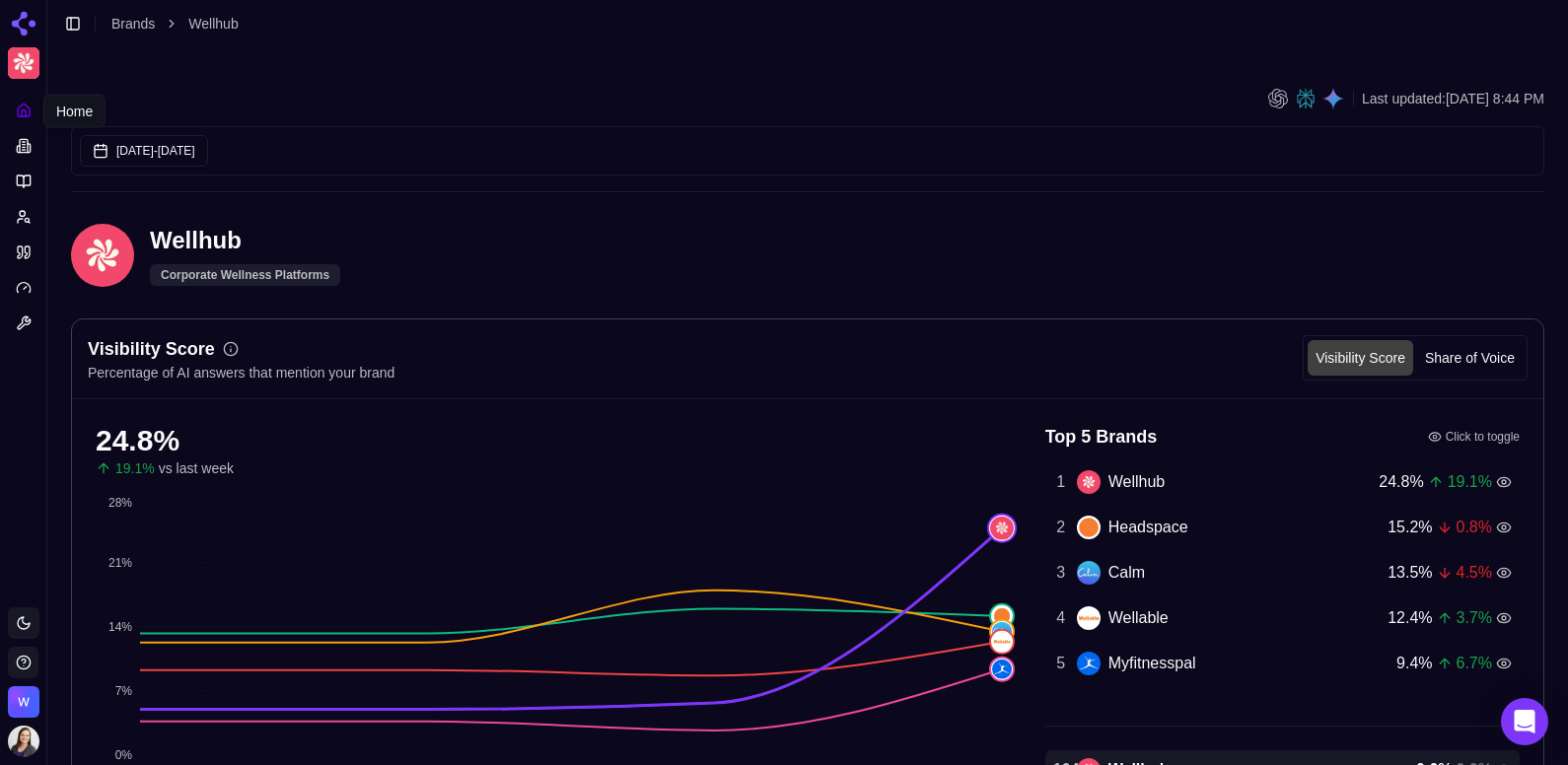click 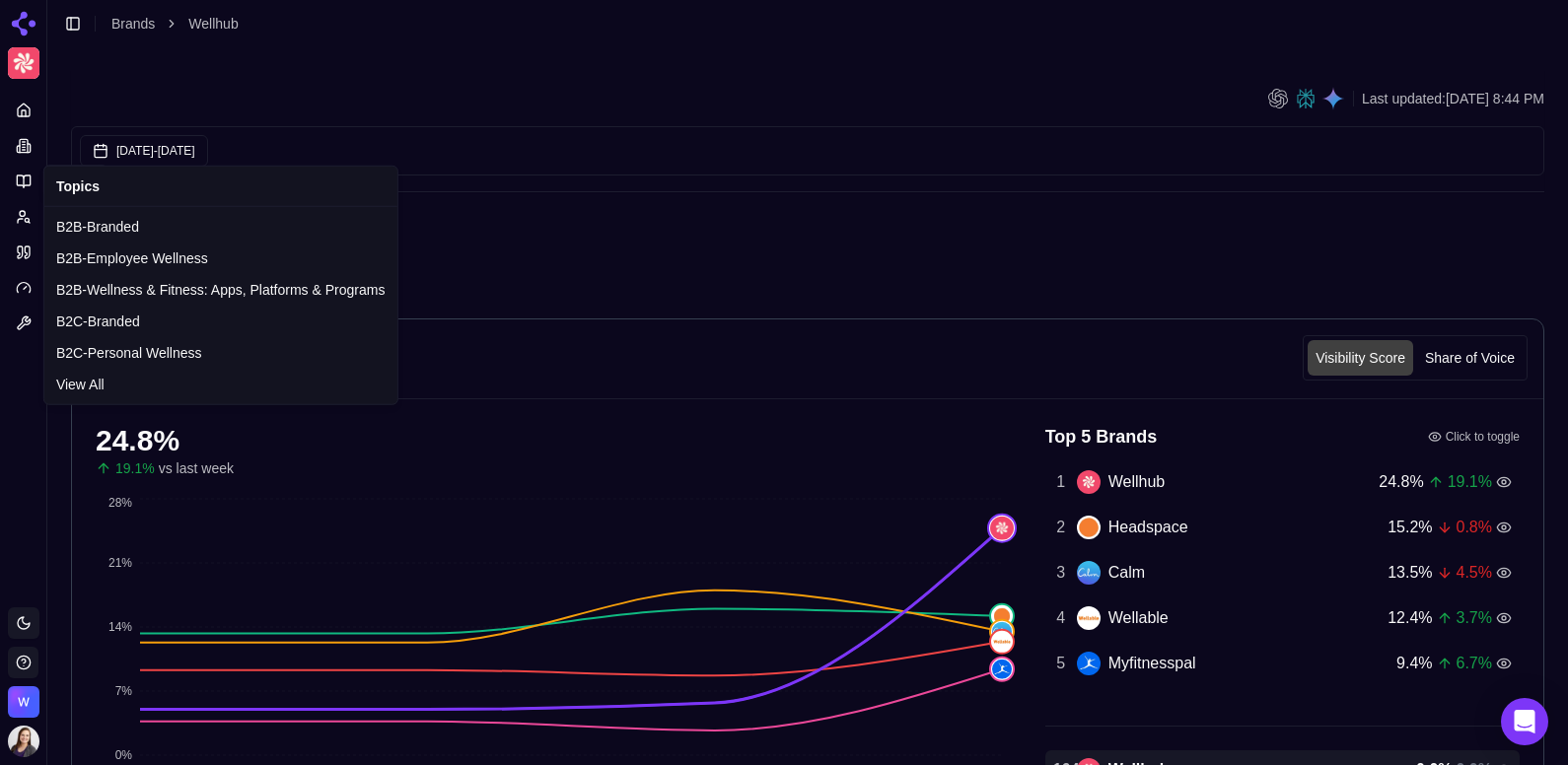 click on "Platform Topics Topics Toggle theme Wellhub   Toggle Sidebar Brands Wellhub Last updated:  Jun 29, 2025, 8:44 PM Jun 01, 2025  -  Jul 01, 2025 Wellhub Corporate Wellness Platforms Visibility Score Percentage of AI answers that mention your brand Visibility Score Share of Voice 24.8 % 19.1 % vs last week   02 Jun - 08 Jun 09 Jun - 15 Jun 16 Jun - 22 Jun 23 Jun - 29 Jun 0% 7% 14% 21% 28% Top 5 Brands Click to toggle 1 Wellhub 24.8 % 19.1 % 2 Headspace 15.2 % 0.8 % 3 Calm 13.5 % 4.5 % 4 Wellable 12.4 % 3.7 % 5 Myfitnesspal 9.4 % 6.7 % 1644 Wellhub 0.0 % 0.0 % View all competitors Topic Performance Brand performance across relevant topics within your industry Topics Visibility Score Share of Voice Top Brands B2B-Wellness & Fitness: Apps, Platforms & Programs 14.2 % 1.9 % B2B-Branded 93.3 % 47.3 % B2B-Employee Wellness 9.8 % 1.6 % B2C-Branded 90.0 % 26.2 % B2C-Personal Wellness 0.8 % 0.1 % B2P-Wellness Partners 9.1 % 1.6 % B2P-Branded 74.5 % 37.6 % Mental Health & Mindfulness Support 0.9 % 0.1 % 2.2 %" at bounding box center (784, 2158) 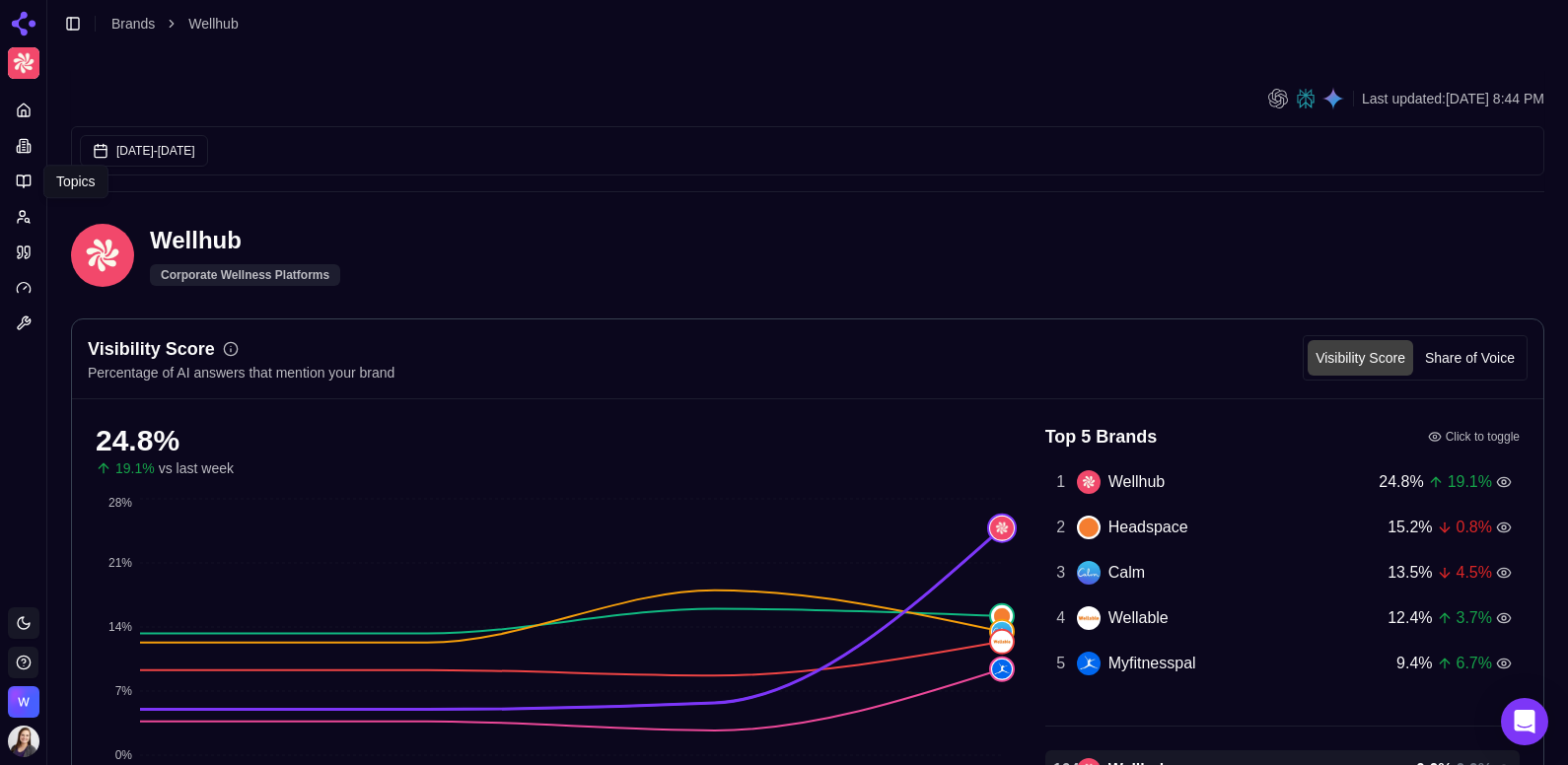 click on "Platform Topics Topics Toggle theme Wellhub   Toggle Sidebar Brands Wellhub Last updated:  Jun 29, 2025, 8:44 PM Jun 01, 2025  -  Jul 01, 2025 Wellhub Corporate Wellness Platforms Visibility Score Percentage of AI answers that mention your brand Visibility Score Share of Voice 24.8 % 19.1 % vs last week   02 Jun - 08 Jun 09 Jun - 15 Jun 16 Jun - 22 Jun 23 Jun - 29 Jun 0% 7% 14% 21% 28% Top 5 Brands Click to toggle 1 Wellhub 24.8 % 19.1 % 2 Headspace 15.2 % 0.8 % 3 Calm 13.5 % 4.5 % 4 Wellable 12.4 % 3.7 % 5 Myfitnesspal 9.4 % 6.7 % 1644 Wellhub 0.0 % 0.0 % View all competitors Topic Performance Brand performance across relevant topics within your industry Topics Visibility Score Share of Voice Top Brands B2B-Wellness & Fitness: Apps, Platforms & Programs 14.2 % 1.9 % B2B-Branded 93.3 % 47.3 % B2B-Employee Wellness 9.8 % 1.6 % B2C-Branded 90.0 % 26.2 % B2C-Personal Wellness 0.8 % 0.1 % B2P-Wellness Partners 9.1 % 1.6 % B2P-Branded 74.5 % 37.6 % Mental Health & Mindfulness Support 0.9 % 0.1 % 2.2 %" at bounding box center (784, 2158) 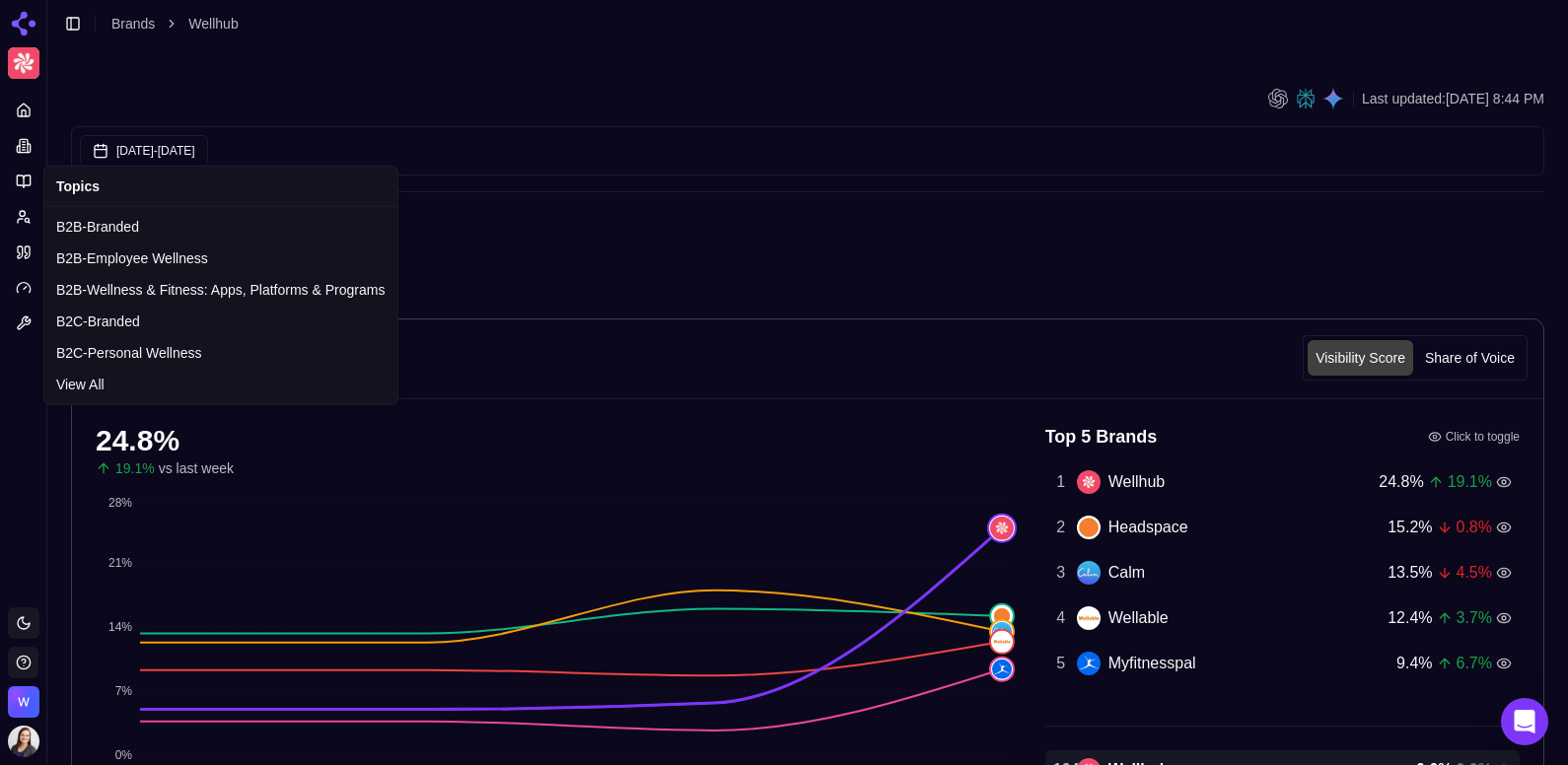 click on "Platform Toggle theme Wellhub   Toggle Sidebar Brands Wellhub Last updated:  Jun 29, 2025, 8:44 PM Jun 01, 2025  -  Jul 01, 2025 Wellhub Corporate Wellness Platforms Visibility Score Percentage of AI answers that mention your brand Visibility Score Share of Voice 24.8 % 19.1 % vs last week   02 Jun - 08 Jun 09 Jun - 15 Jun 16 Jun - 22 Jun 23 Jun - 29 Jun 0% 7% 14% 21% 28% Top 5 Brands Click to toggle 1 Wellhub 24.8 % 19.1 % 2 Headspace 15.2 % 0.8 % 3 Calm 13.5 % 4.5 % 4 Wellable 12.4 % 3.7 % 5 Myfitnesspal 9.4 % 6.7 % 1644 Wellhub 0.0 % 0.0 % View all competitors Topic Performance Brand performance across relevant topics within your industry Topics Visibility Score Share of Voice Top Brands B2B-Wellness & Fitness: Apps, Platforms & Programs 14.2 % 1.9 % B2B-Branded 93.3 % 47.3 % B2B-Employee Wellness 9.8 % 1.6 % B2C-Branded 90.0 % 26.2 % B2C-Personal Wellness 0.8 % 0.1 % B2P-Wellness Partners 9.1 % 1.6 % B2P-Branded 74.5 % 37.6 % Mental Health & Mindfulness Support 0.9 % 0.1 % 2.2 % 0.3 % 0.0 % %" at bounding box center (784, 2158) 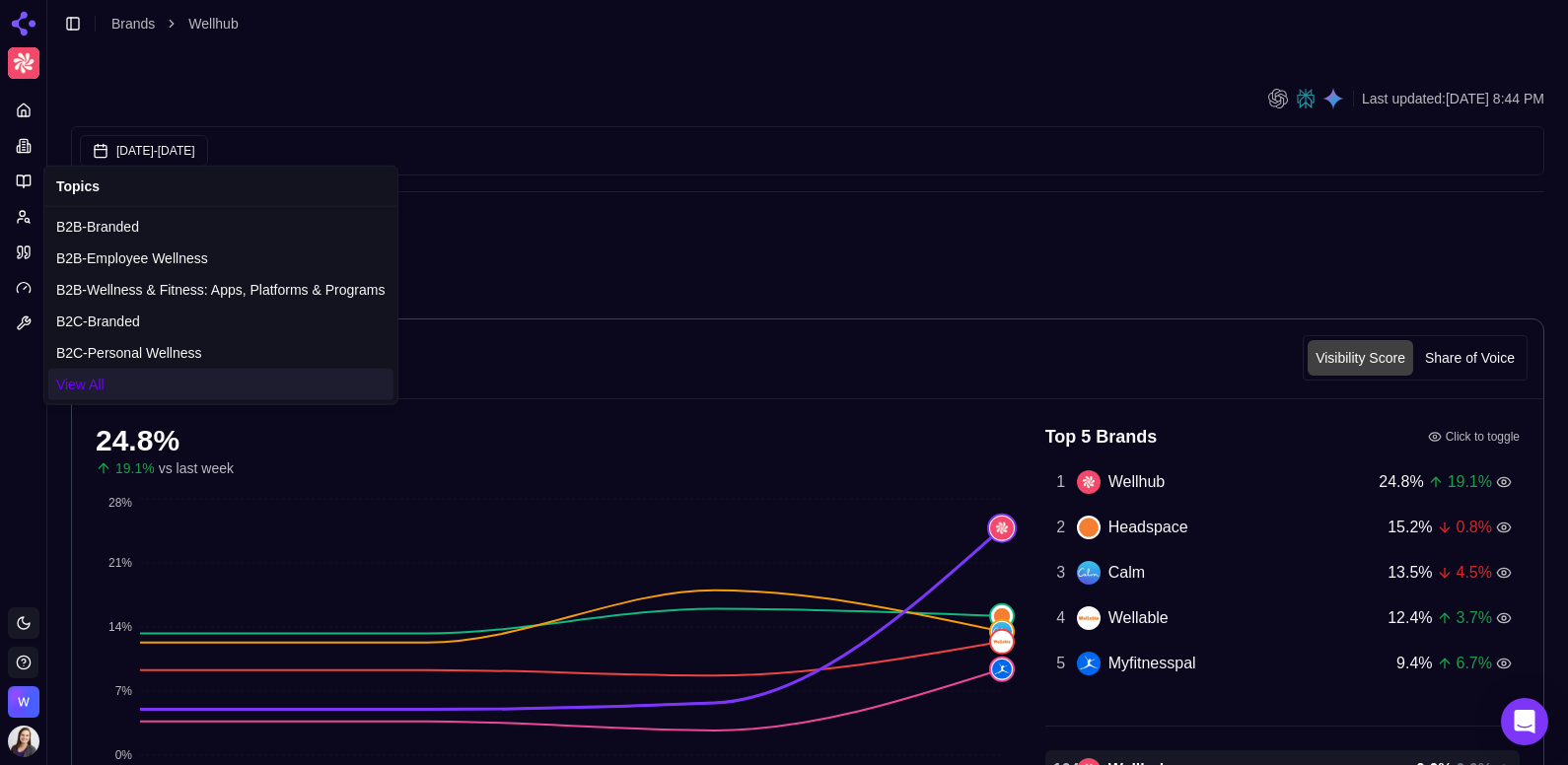 click on "View All" at bounding box center [80, 384] 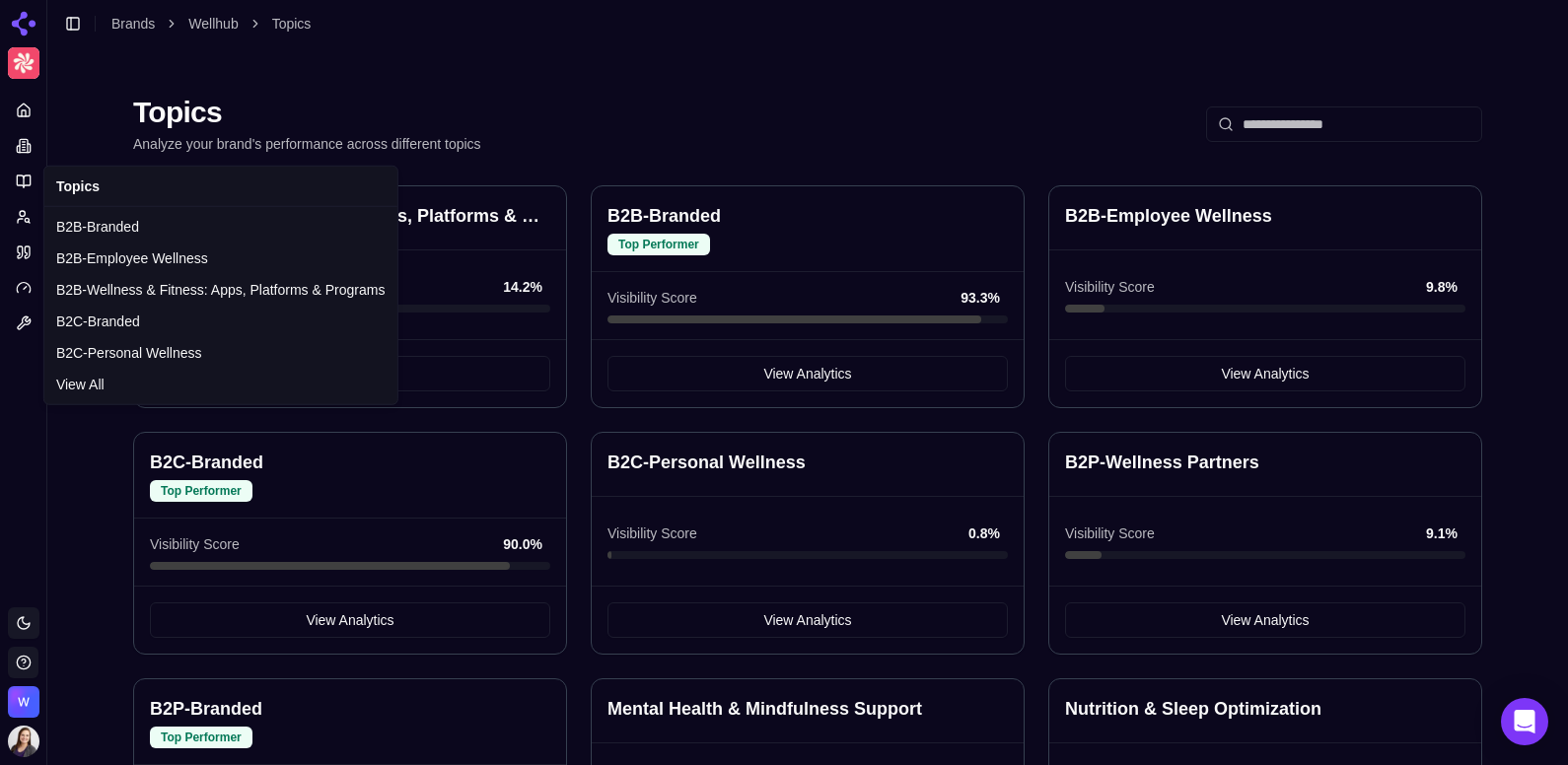 click on "Platform Toggle theme Wellhub   Toggle Sidebar Brands Wellhub Topics Topics Analyze your brand's performance across different topics B2B-Wellness & Fitness: Apps, Platforms & Programs Visibility Score 14.2 % View Analytics B2B-Branded Top Performer Visibility Score 93.3 % View Analytics B2B-Employee Wellness Visibility Score 9.8 % View Analytics B2C-Branded Top Performer Visibility Score 90.0 % View Analytics B2C-Personal Wellness Visibility Score 0.8 % View Analytics B2P-Wellness Partners Visibility Score 9.1 % View Analytics B2P-Branded Top Performer Visibility Score 74.5 % View Analytics Mental Health & Mindfulness Support Visibility Score 0.9 % View Analytics Nutrition & Sleep Optimization Visibility Score 2.2 % View Analytics Employee Engagement & Retention Programs Visibility Score 0.0 % View Analytics Fitness & Wellness Network Access Visibility Score 17.8 % View Analytics 28% Topics B2B-Branded B2B-Employee Wellness B2B-Wellness & Fitness: Apps, Platforms & Programs B2C-Branded View All" at bounding box center [784, 587] 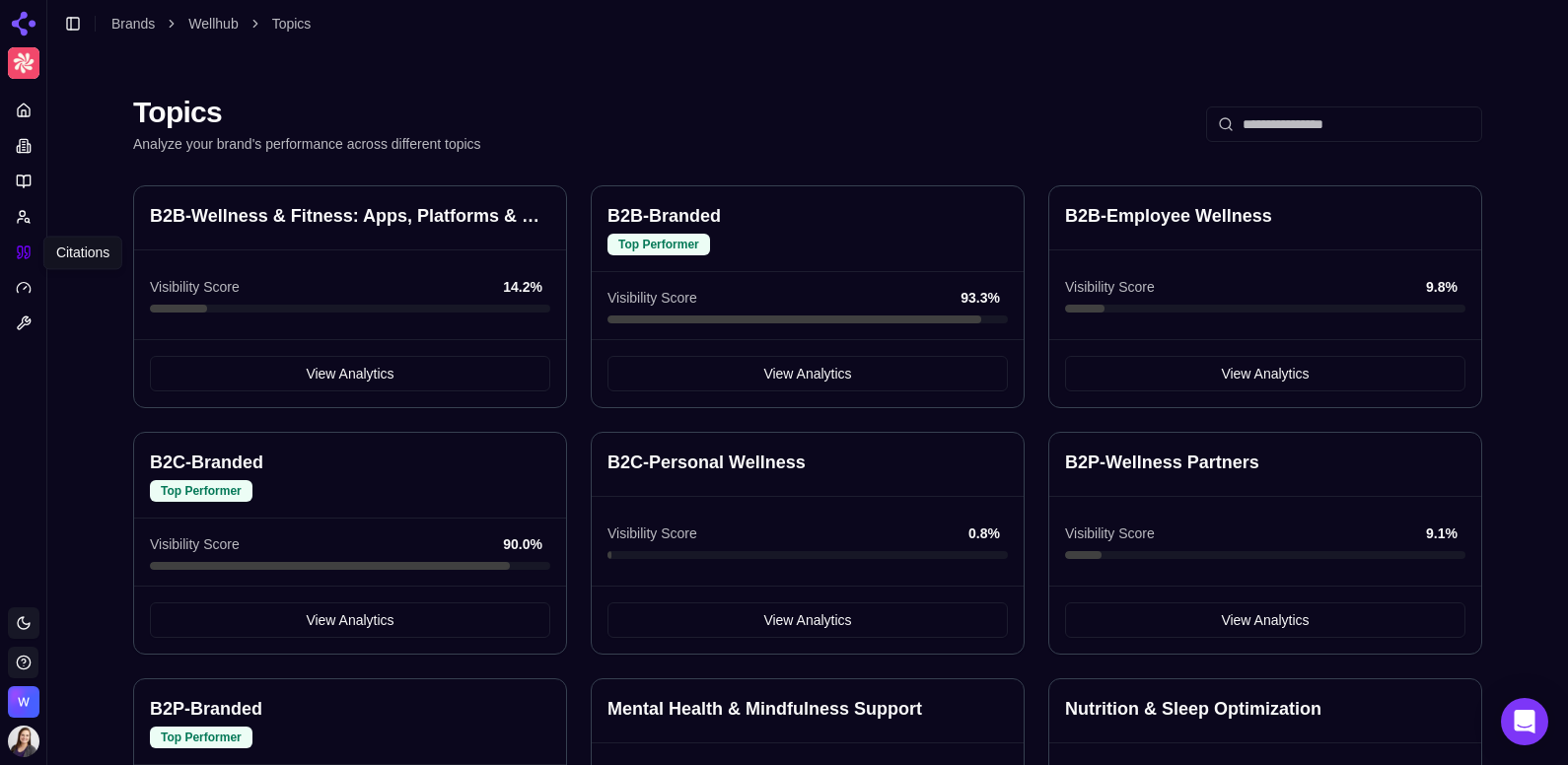 click 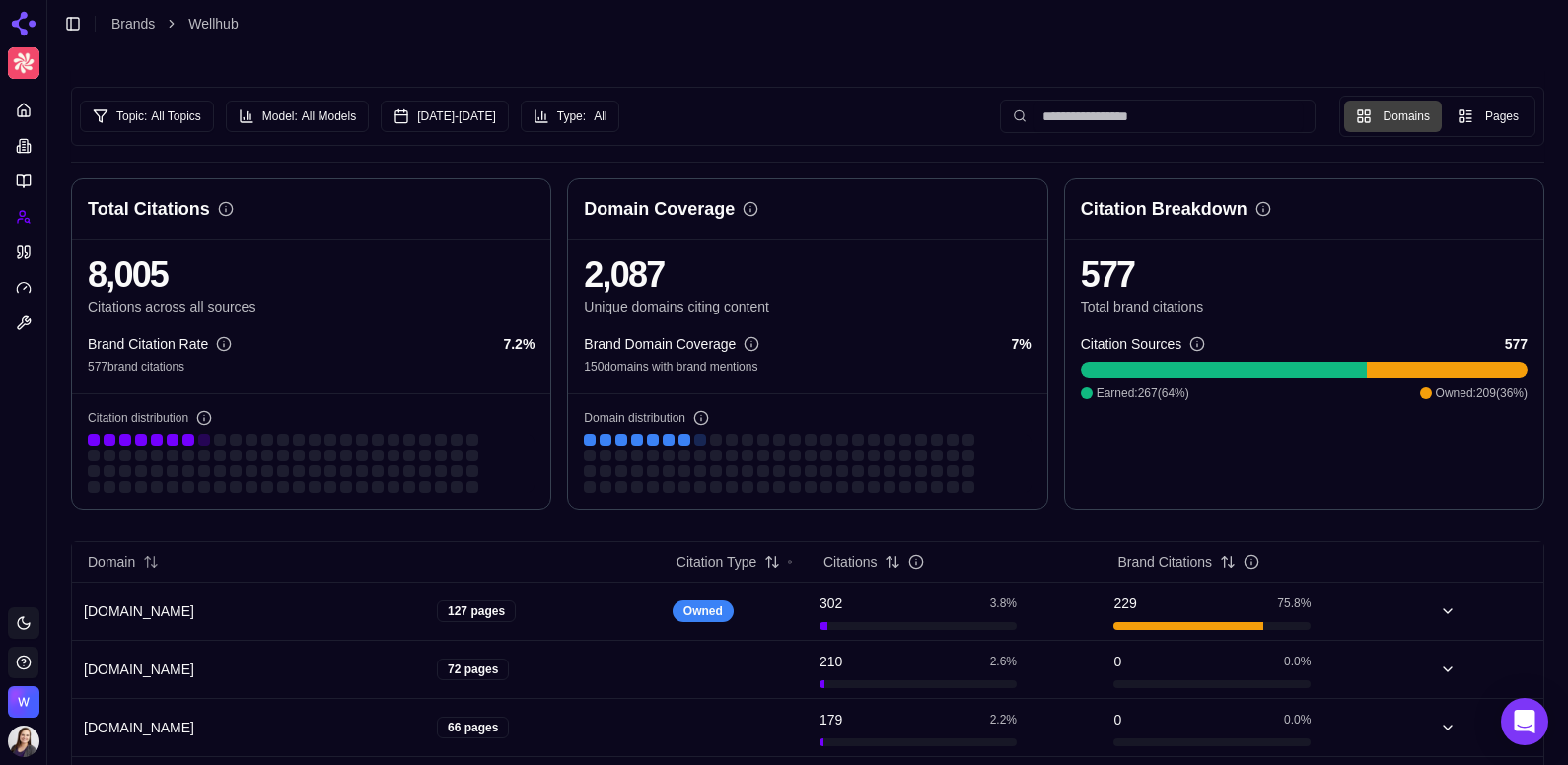 click 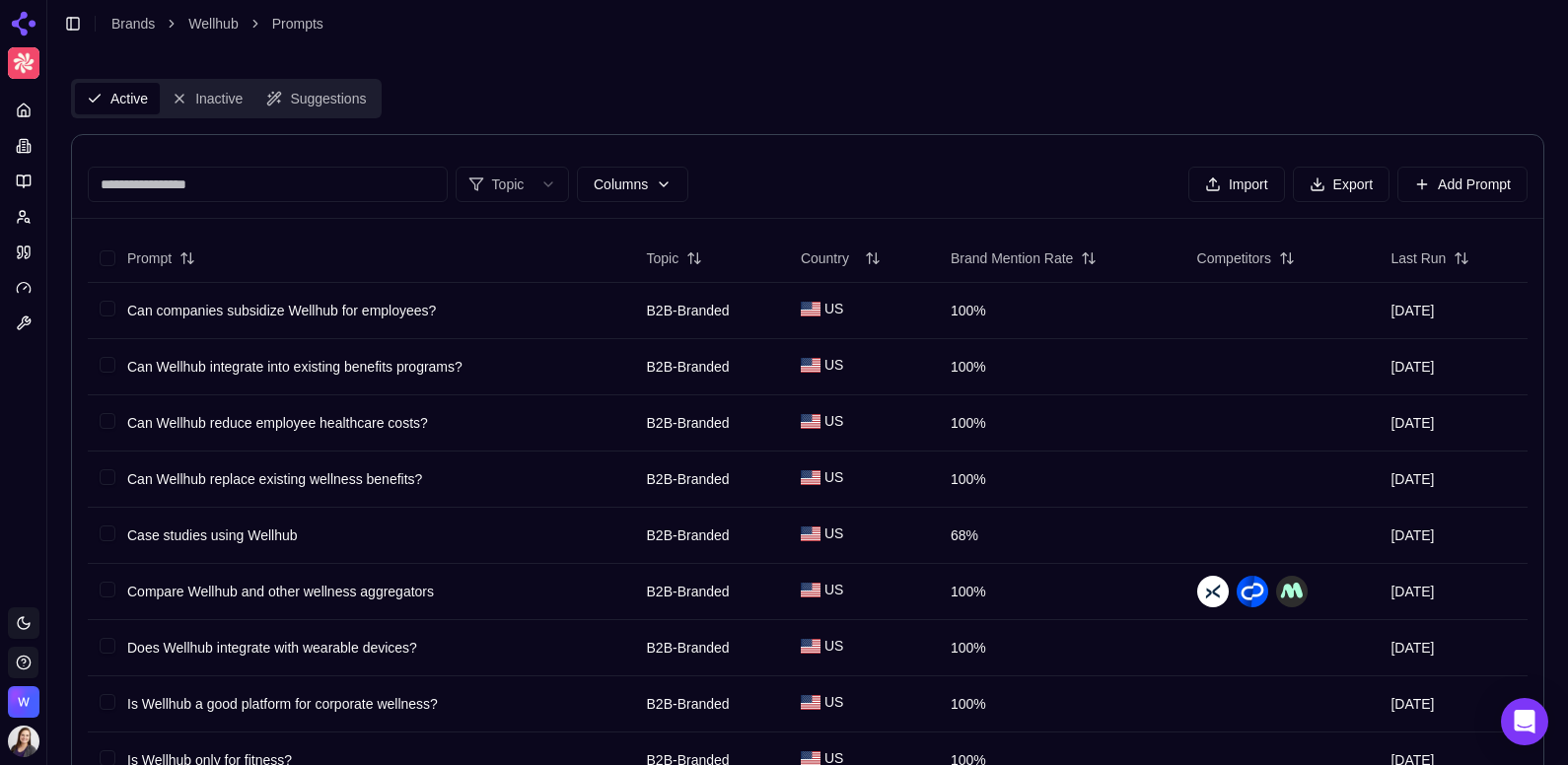 click on "Topic Columns Import Export Add Prompt" at bounding box center (808, 176) 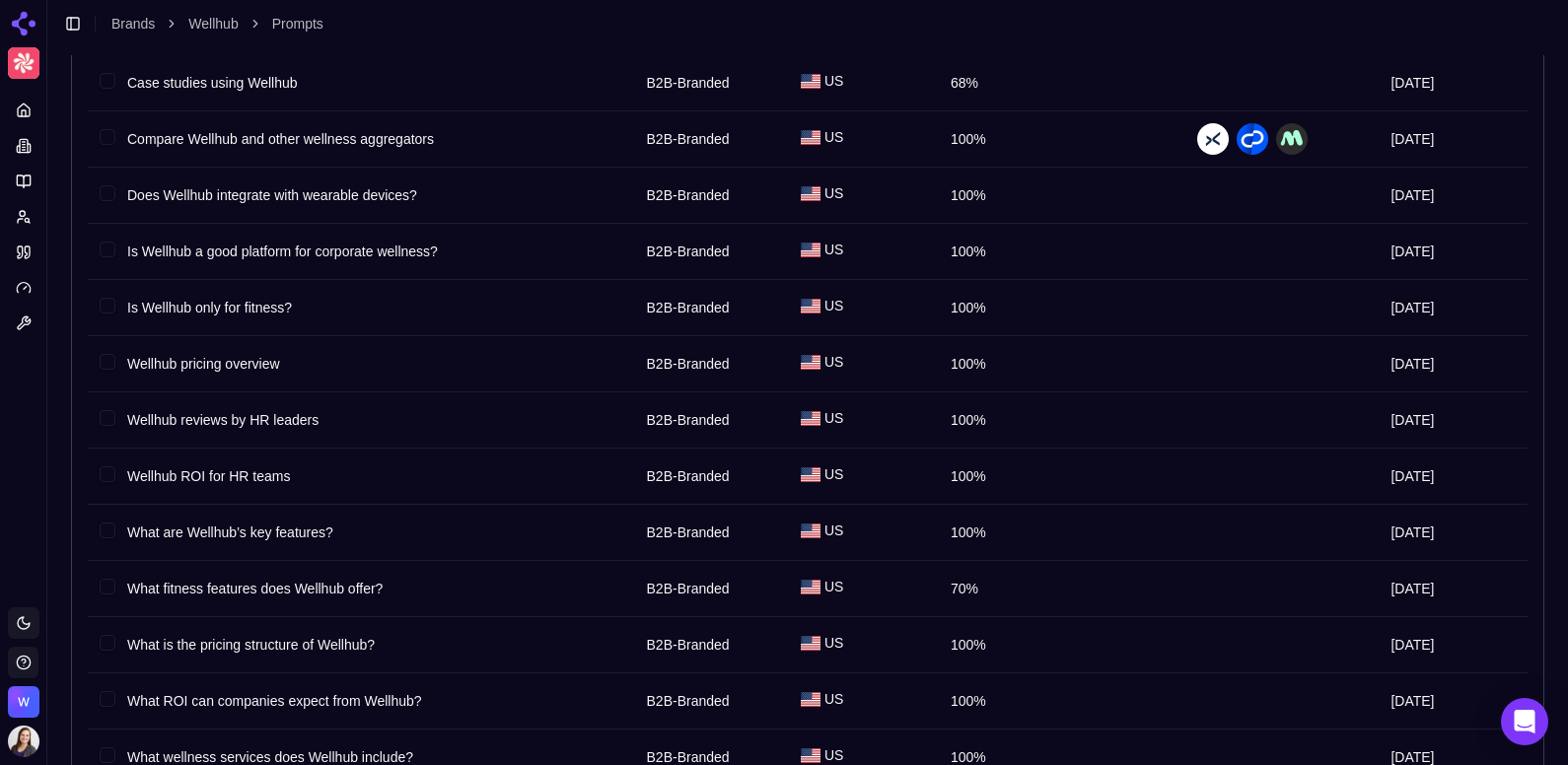 scroll, scrollTop: 0, scrollLeft: 0, axis: both 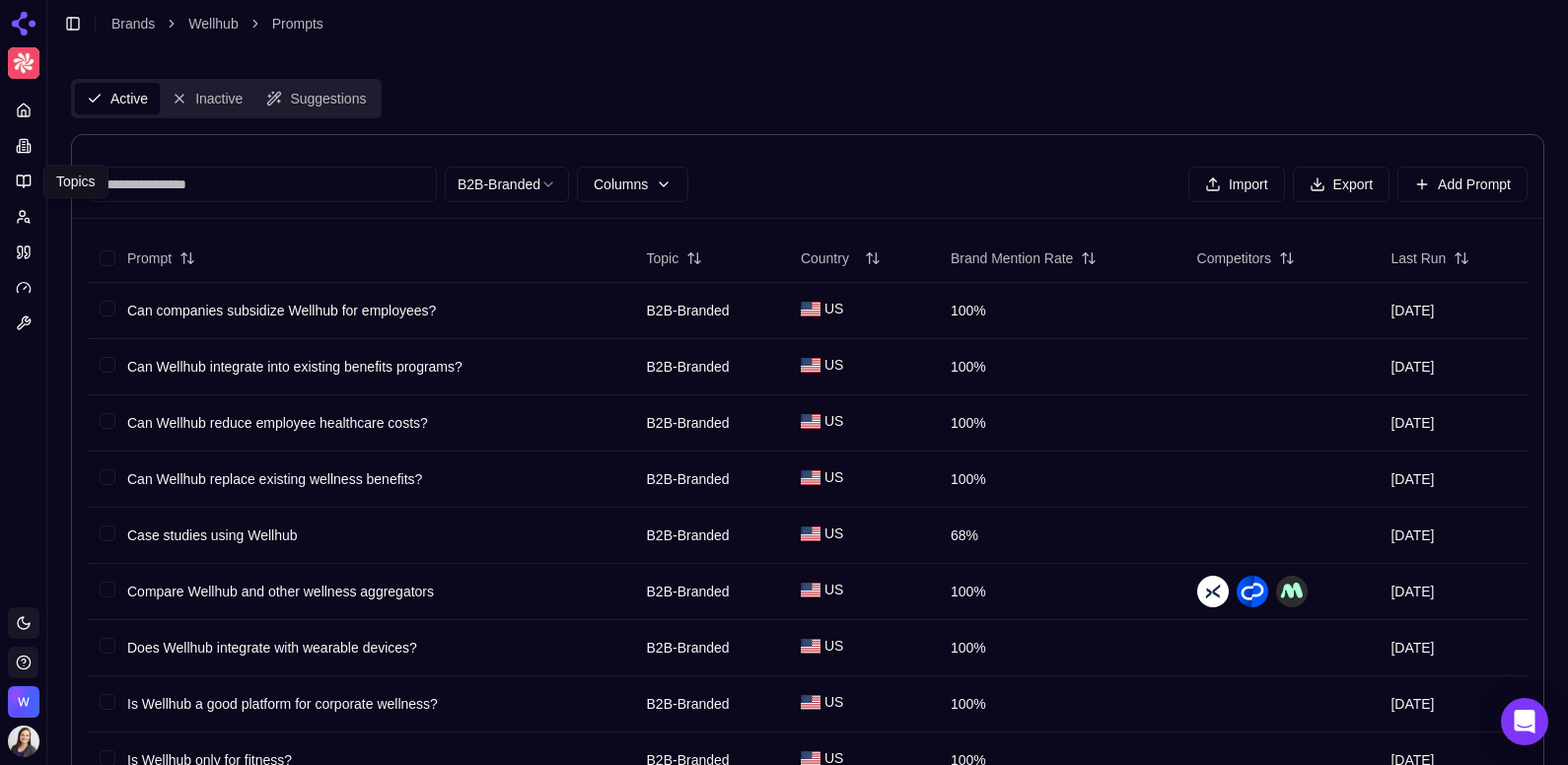 click on "Platform Topics Topics Toggle theme Wellhub   Toggle Sidebar Brands Wellhub Prompts Active Inactive Suggestions B2B-Branded Columns Import Export Add Prompt Prompt Topic Country Brand Mention Rate Competitors Last Run Can companies subsidize Wellhub for employees? B2B-Branded US 100% 7/1/2025 Can Wellhub integrate into existing benefits programs? B2B-Branded US 100% 7/1/2025 Can Wellhub reduce employee healthcare costs? B2B-Branded US 100% 7/1/2025 Can Wellhub replace existing wellness benefits? B2B-Branded US 100% 7/1/2025 Case studies using Wellhub B2B-Branded US 68% 7/1/2025 Compare Wellhub and other wellness aggregators B2B-Branded US 100% 7/1/2025 Does Wellhub integrate with wearable devices? B2B-Branded US 100% 7/1/2025 Is Wellhub a good platform for corporate wellness? B2B-Branded US 100% 7/1/2025 Is Wellhub only for fitness? B2B-Branded US 100% 7/1/2025 Wellhub pricing overview B2B-Branded US 100% 7/1/2025 Wellhub reviews by HR leaders B2B-Branded US 100% 7/1/2025 Wellhub ROI for HR teams" at bounding box center (784, 754) 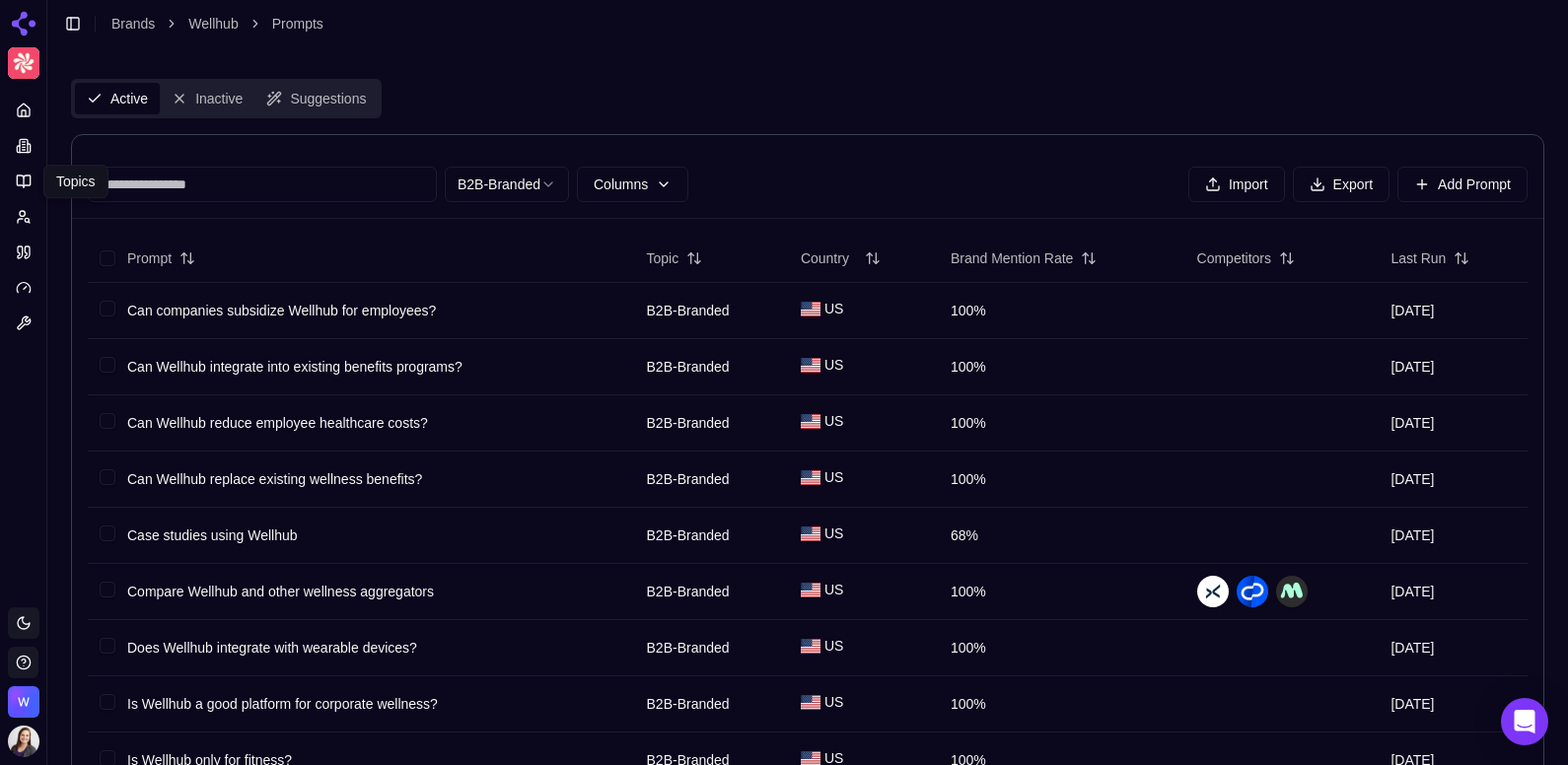 click on "Platform Topics Topics Toggle theme Wellhub   Toggle Sidebar Brands Wellhub Prompts Active Inactive Suggestions B2B-Branded Columns Import Export Add Prompt Prompt Topic Country Brand Mention Rate Competitors Last Run Can companies subsidize Wellhub for employees? B2B-Branded US 100% 7/1/2025 Can Wellhub integrate into existing benefits programs? B2B-Branded US 100% 7/1/2025 Can Wellhub reduce employee healthcare costs? B2B-Branded US 100% 7/1/2025 Can Wellhub replace existing wellness benefits? B2B-Branded US 100% 7/1/2025 Case studies using Wellhub B2B-Branded US 68% 7/1/2025 Compare Wellhub and other wellness aggregators B2B-Branded US 100% 7/1/2025 Does Wellhub integrate with wearable devices? B2B-Branded US 100% 7/1/2025 Is Wellhub a good platform for corporate wellness? B2B-Branded US 100% 7/1/2025 Is Wellhub only for fitness? B2B-Branded US 100% 7/1/2025 Wellhub pricing overview B2B-Branded US 100% 7/1/2025 Wellhub reviews by HR leaders B2B-Branded US 100% 7/1/2025 Wellhub ROI for HR teams" at bounding box center (784, 754) 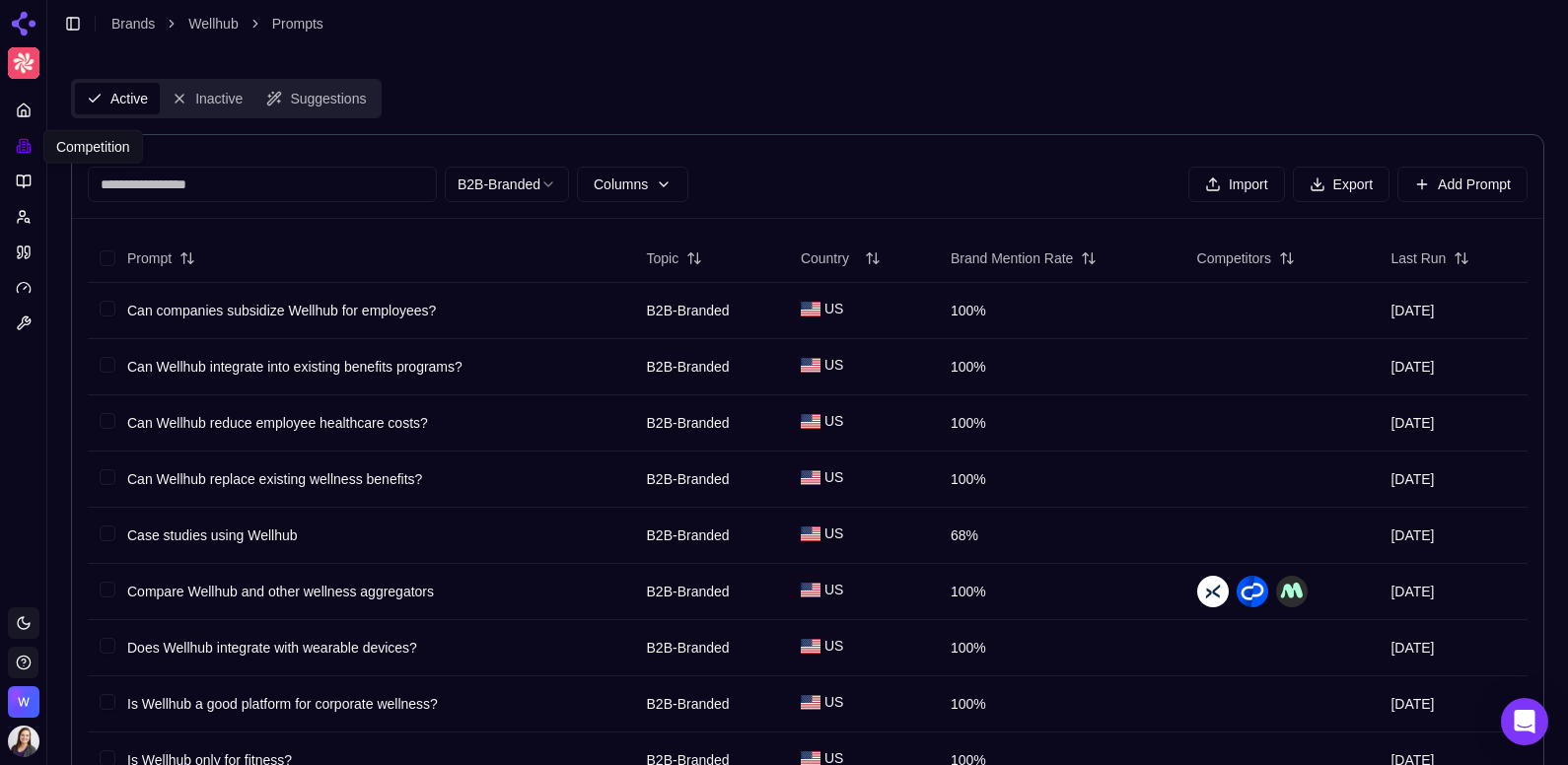click 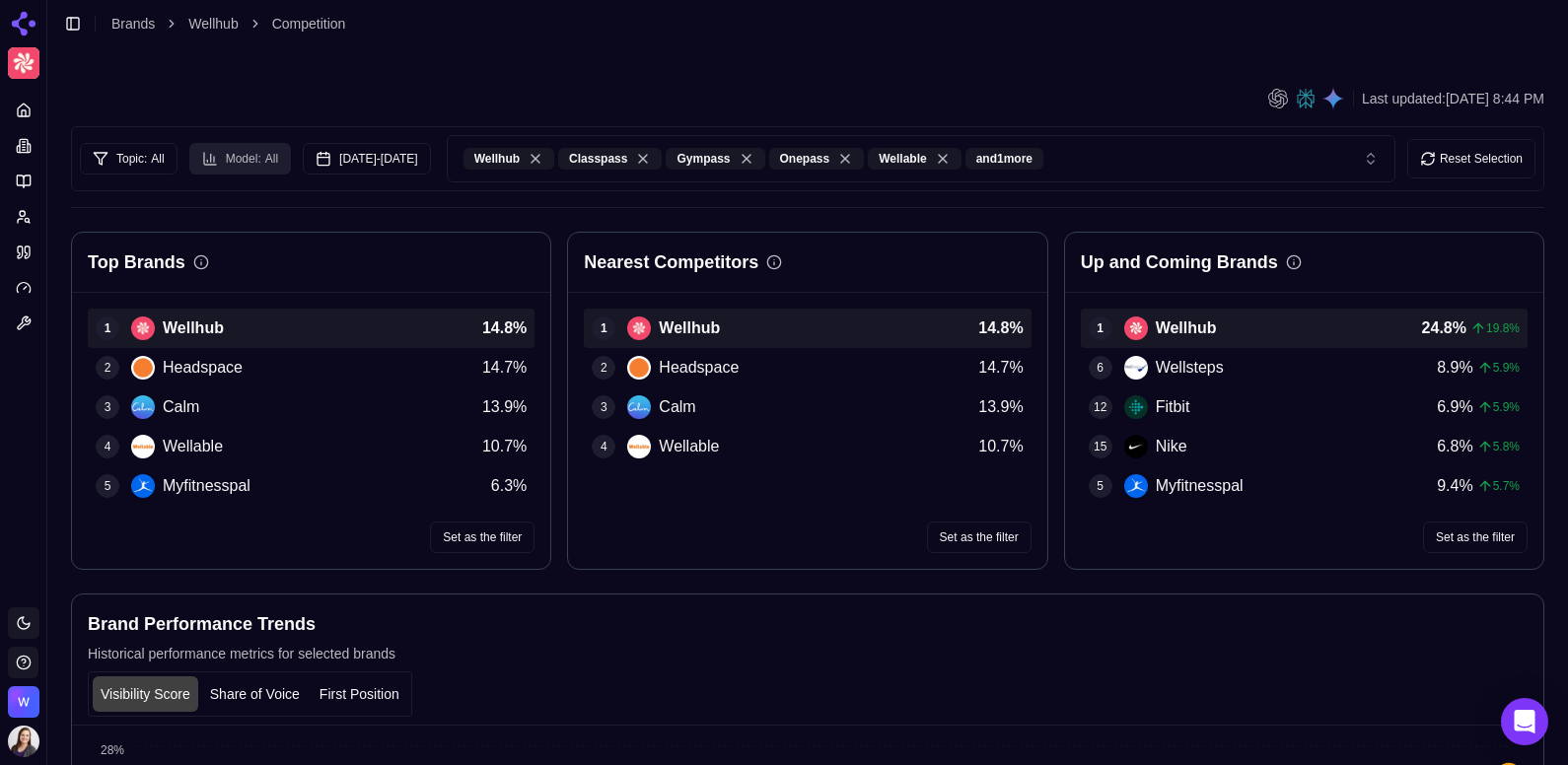 click on "Model:  All" at bounding box center [240, 159] 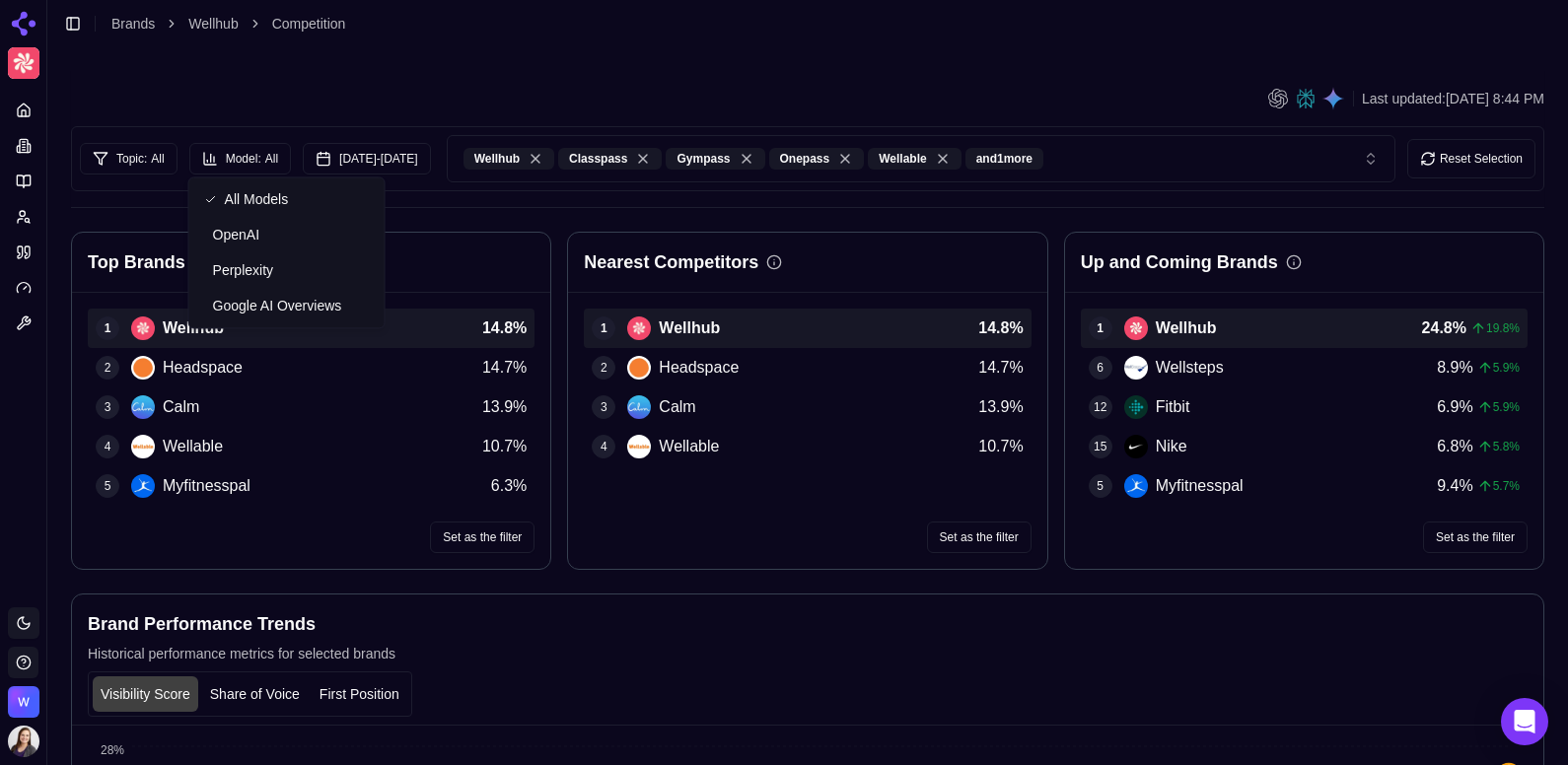 click on "Perplexity" at bounding box center (243, 270) 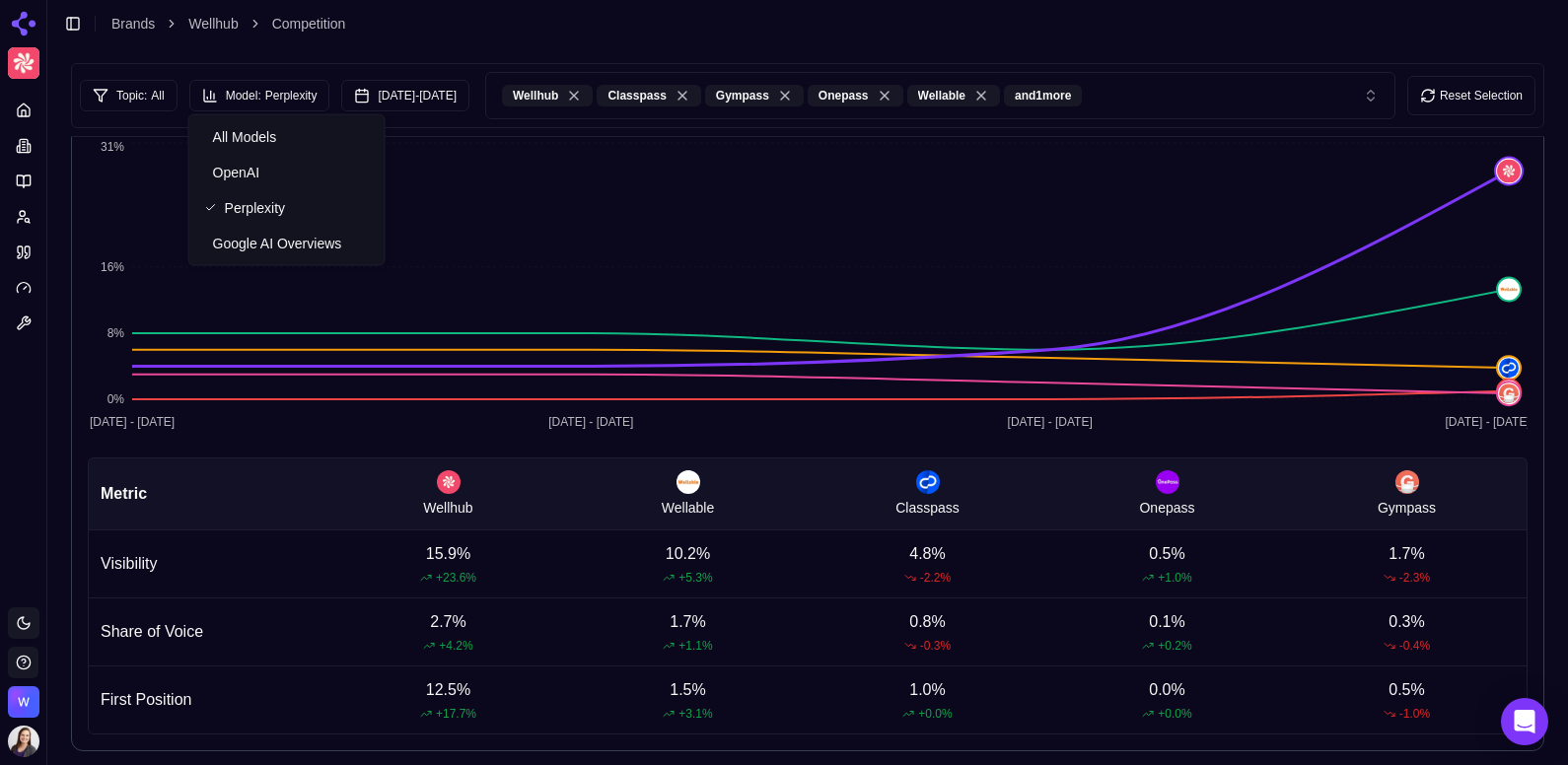 scroll, scrollTop: 0, scrollLeft: 0, axis: both 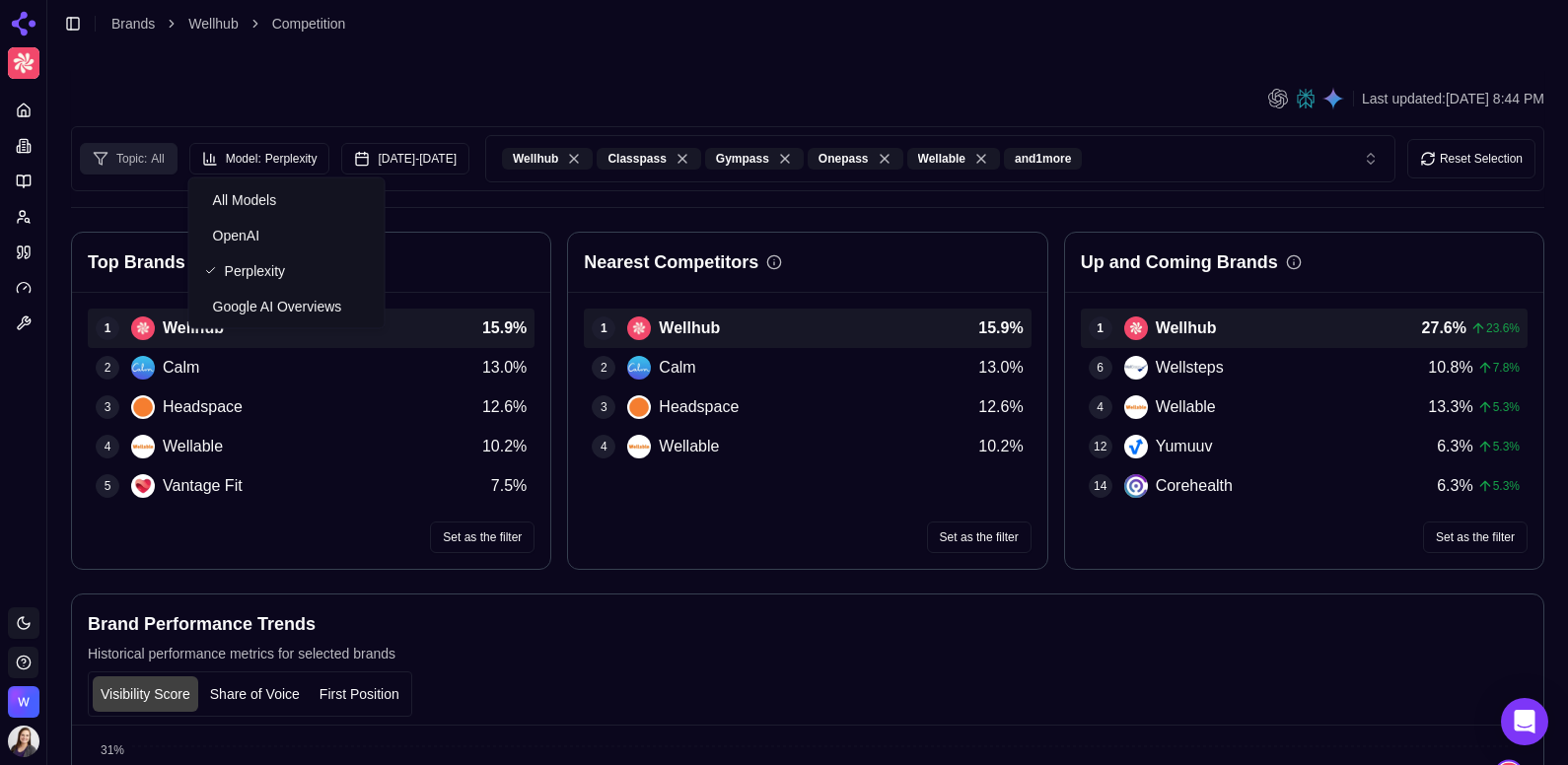 click on "Topic:  All" at bounding box center (128, 159) 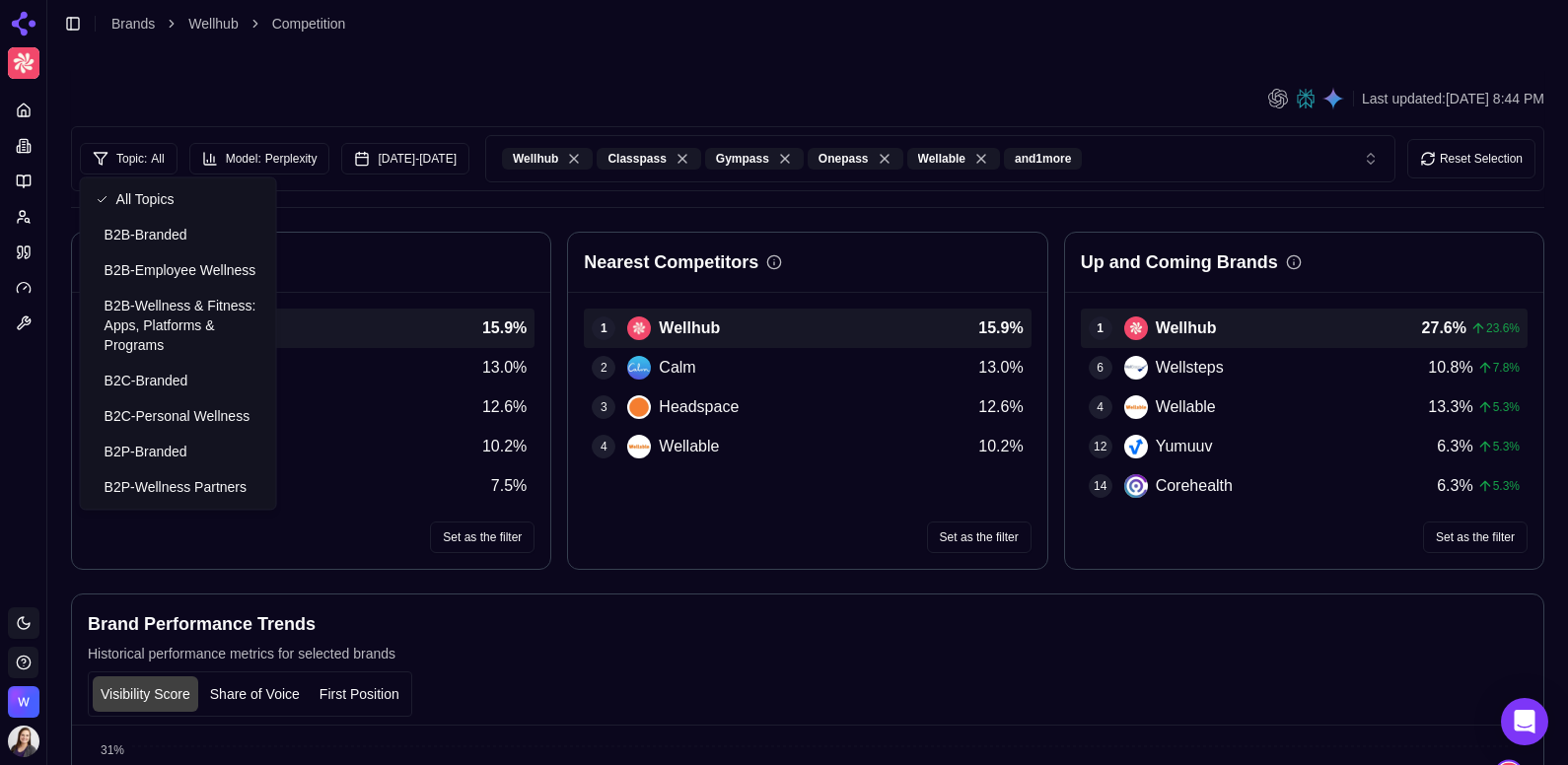 click on "B2B-Employee Wellness" at bounding box center [180, 270] 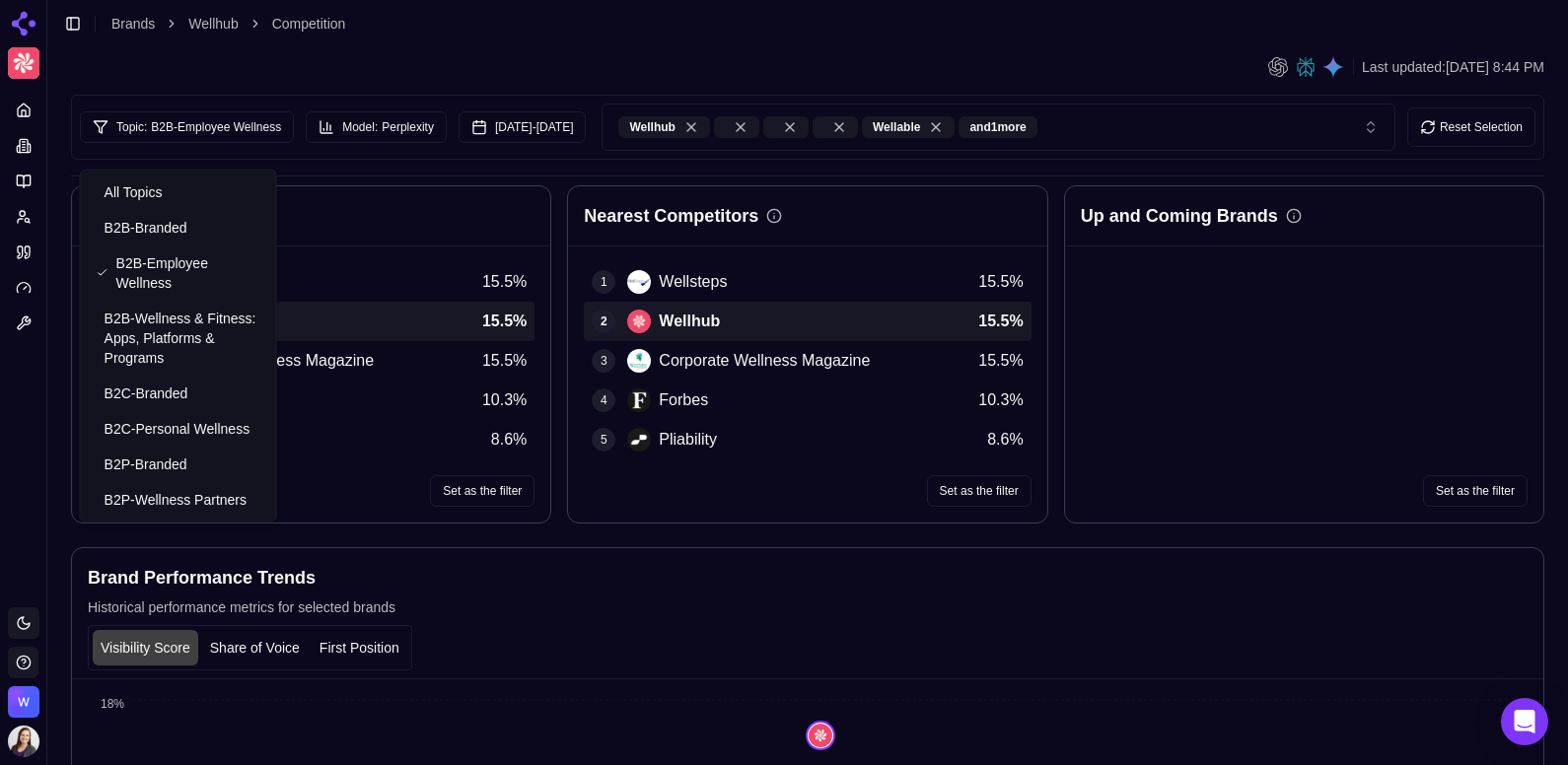 scroll, scrollTop: 0, scrollLeft: 0, axis: both 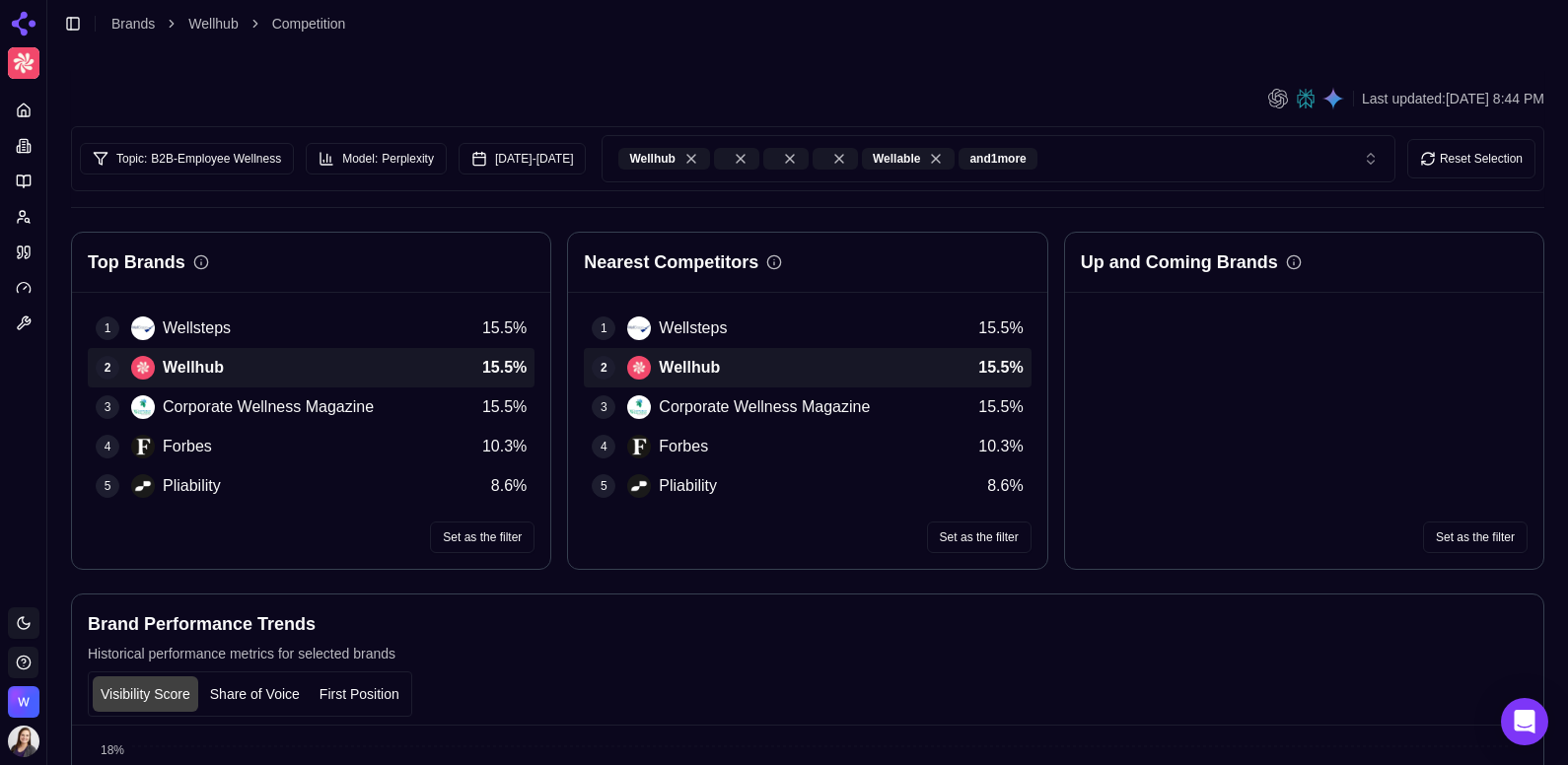 click on "Last updated:  Jun 29, 2025, 8:44 PM" at bounding box center (808, 99) 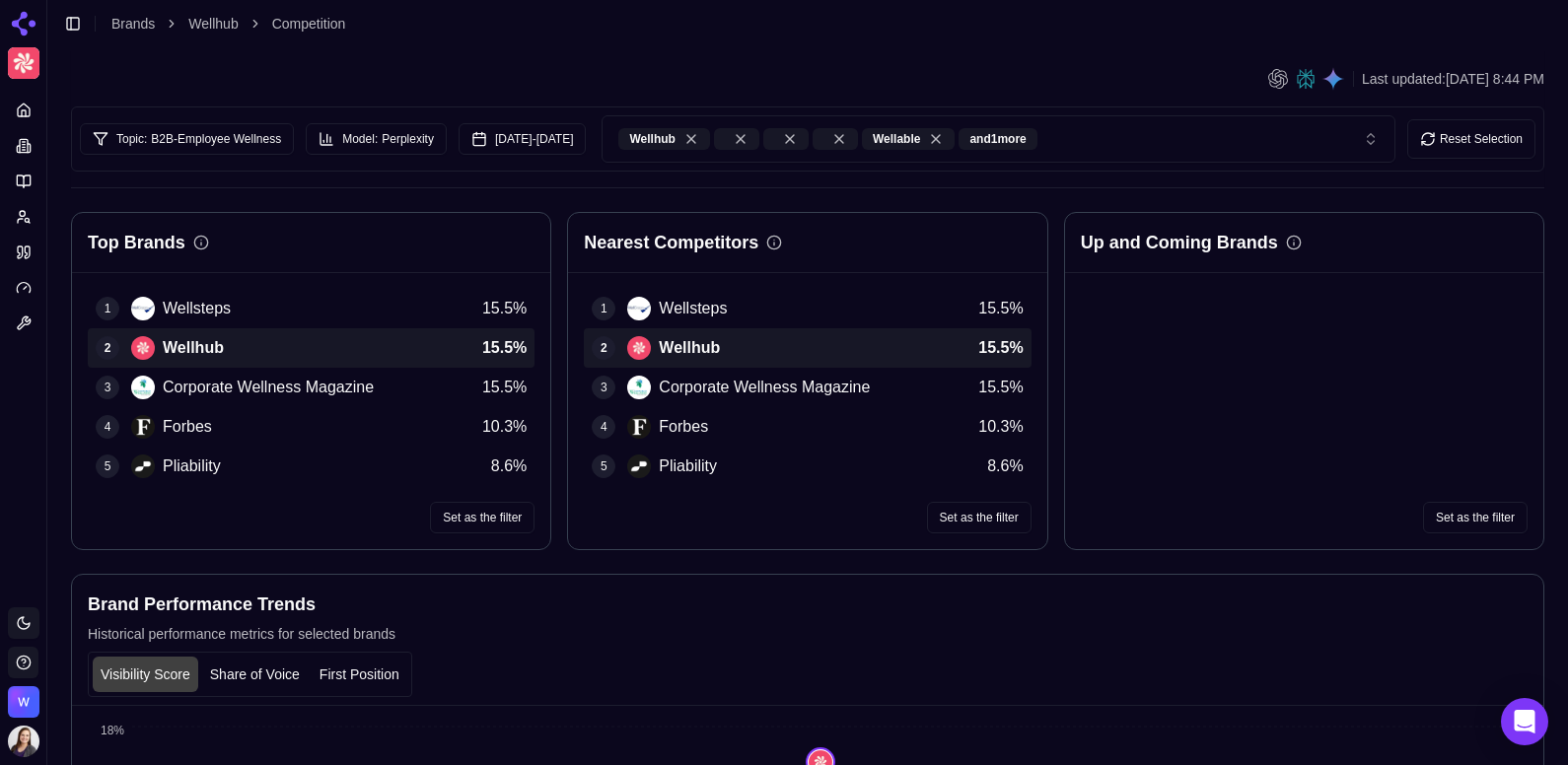scroll, scrollTop: 0, scrollLeft: 0, axis: both 